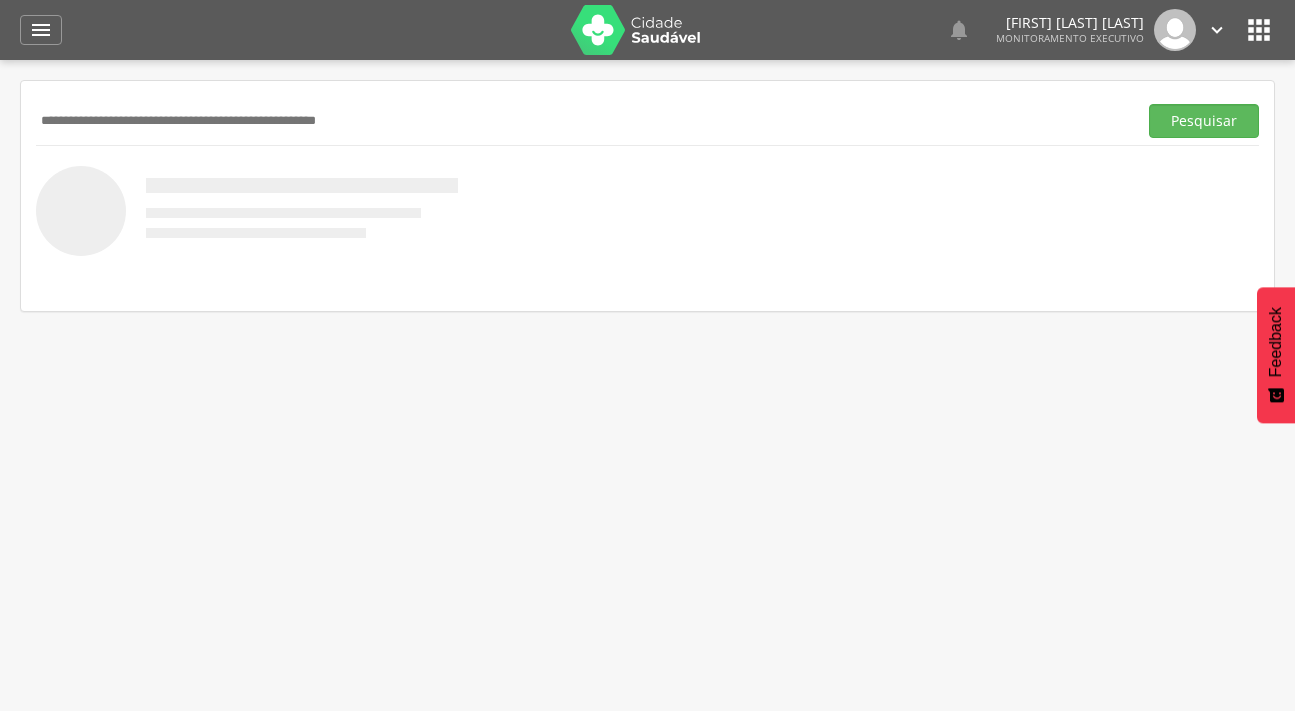 scroll, scrollTop: 0, scrollLeft: 0, axis: both 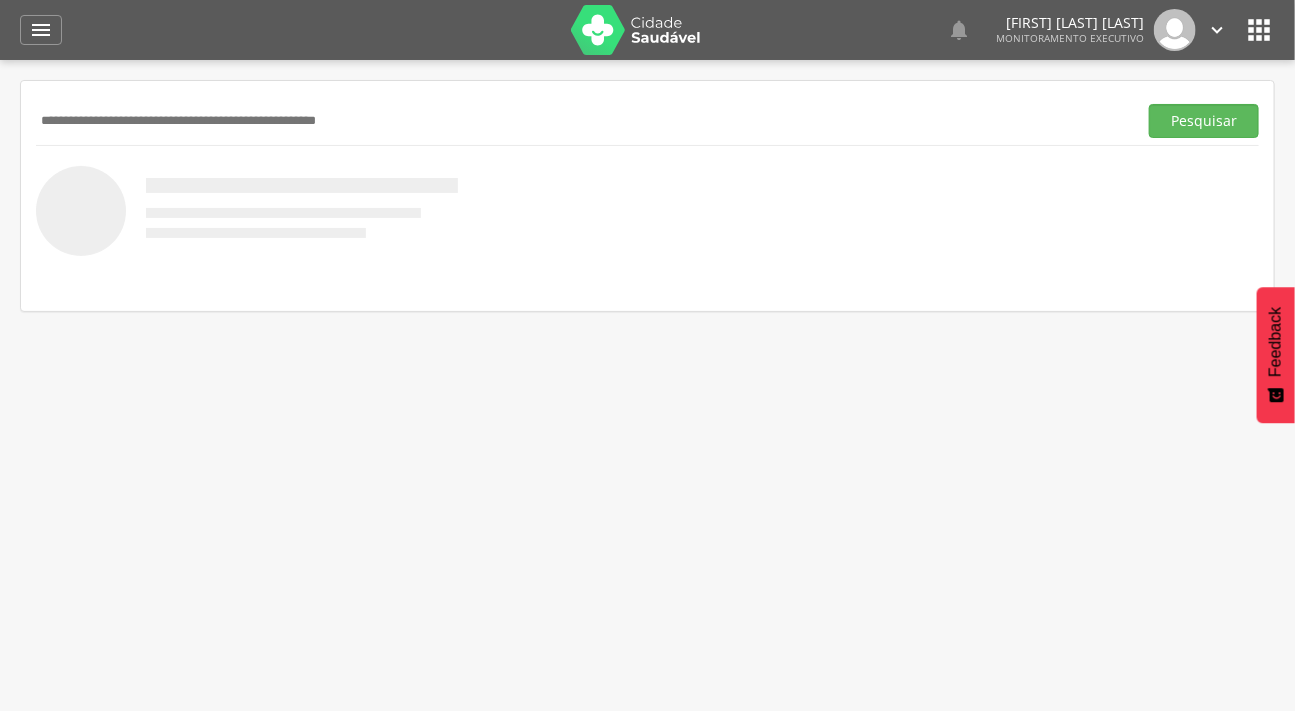 click at bounding box center [582, 121] 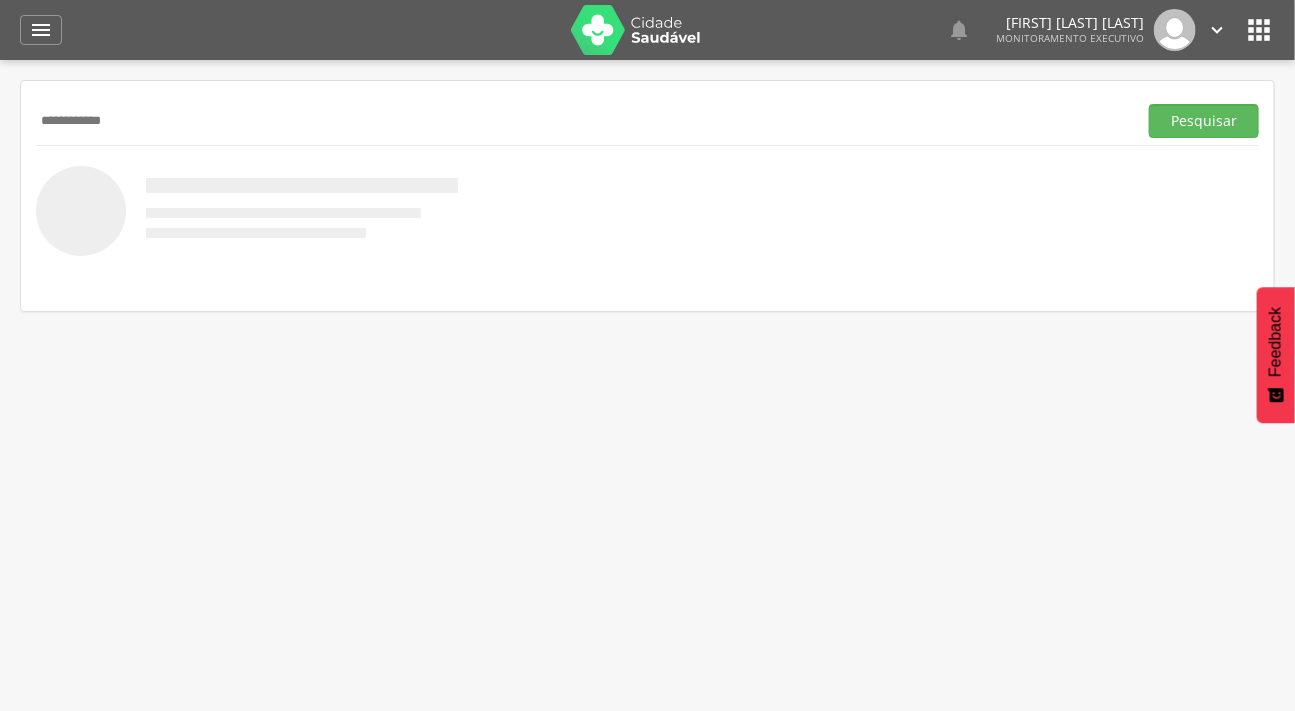 click on "Pesquisar" at bounding box center [1204, 121] 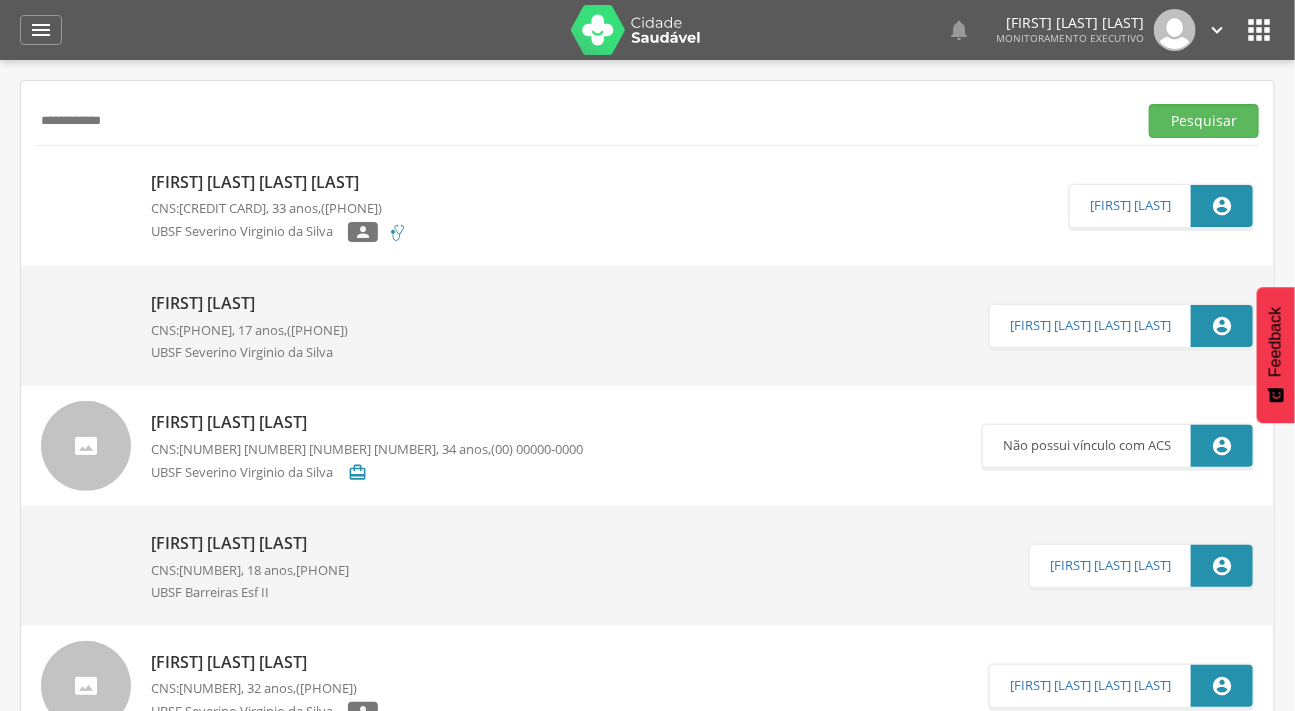 click on "**********" at bounding box center [582, 121] 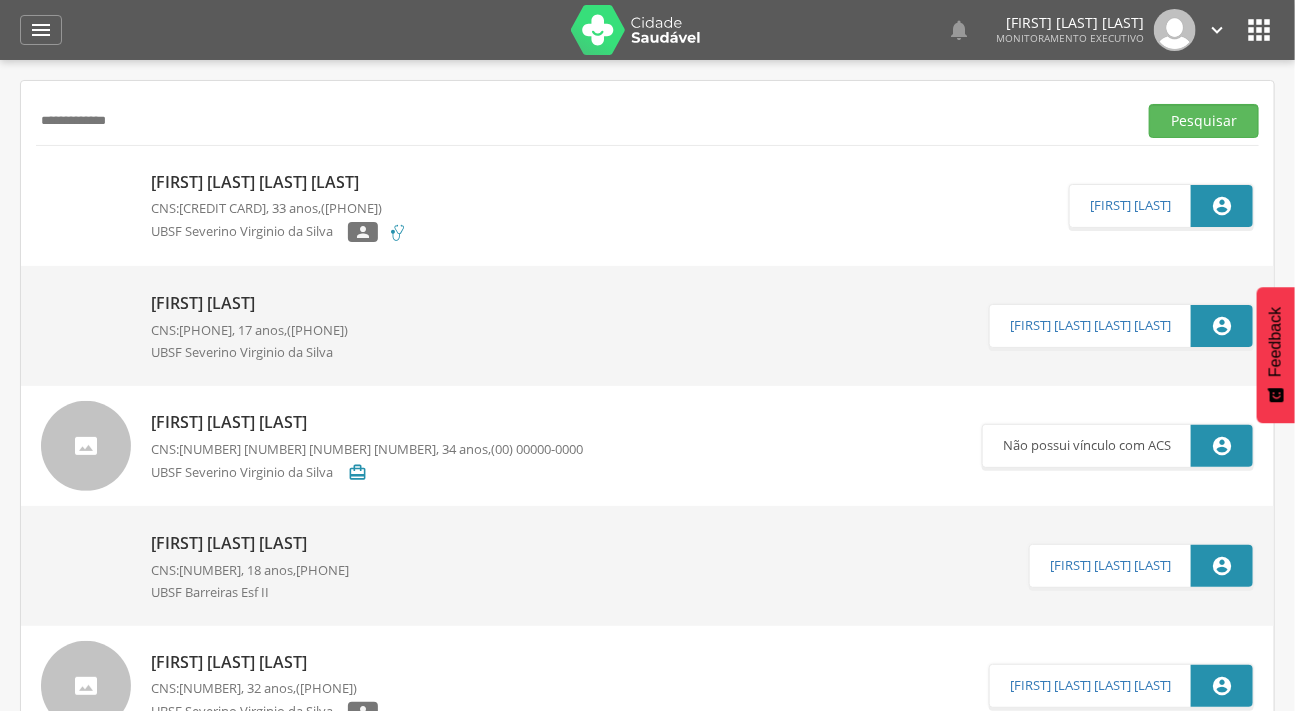 click on "**********" at bounding box center (582, 121) 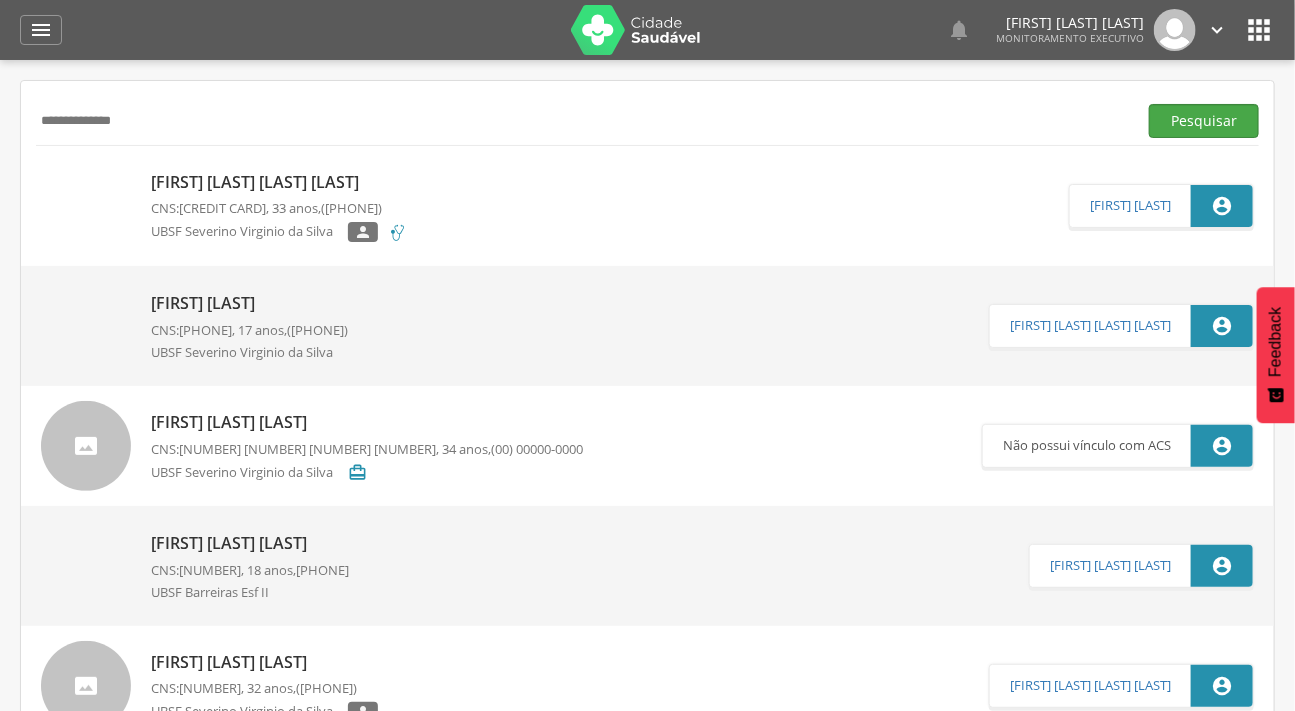 type on "**********" 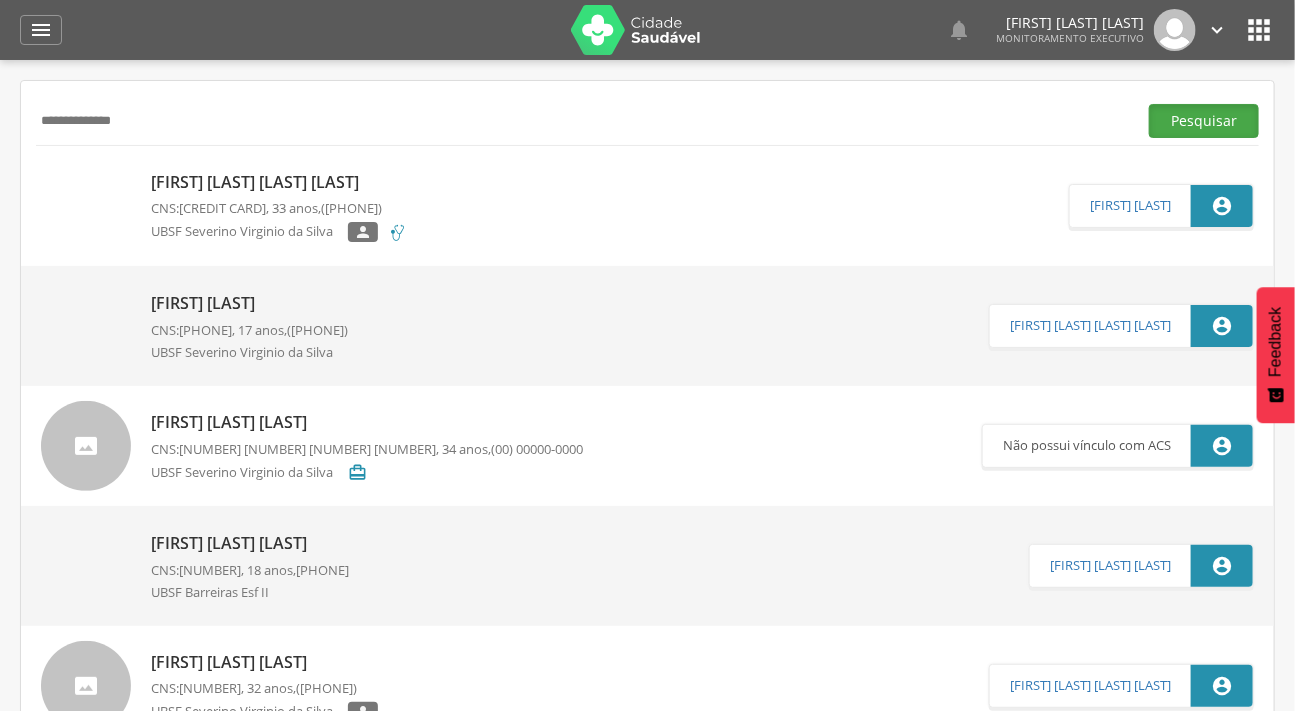 click on "Pesquisar" at bounding box center (1204, 121) 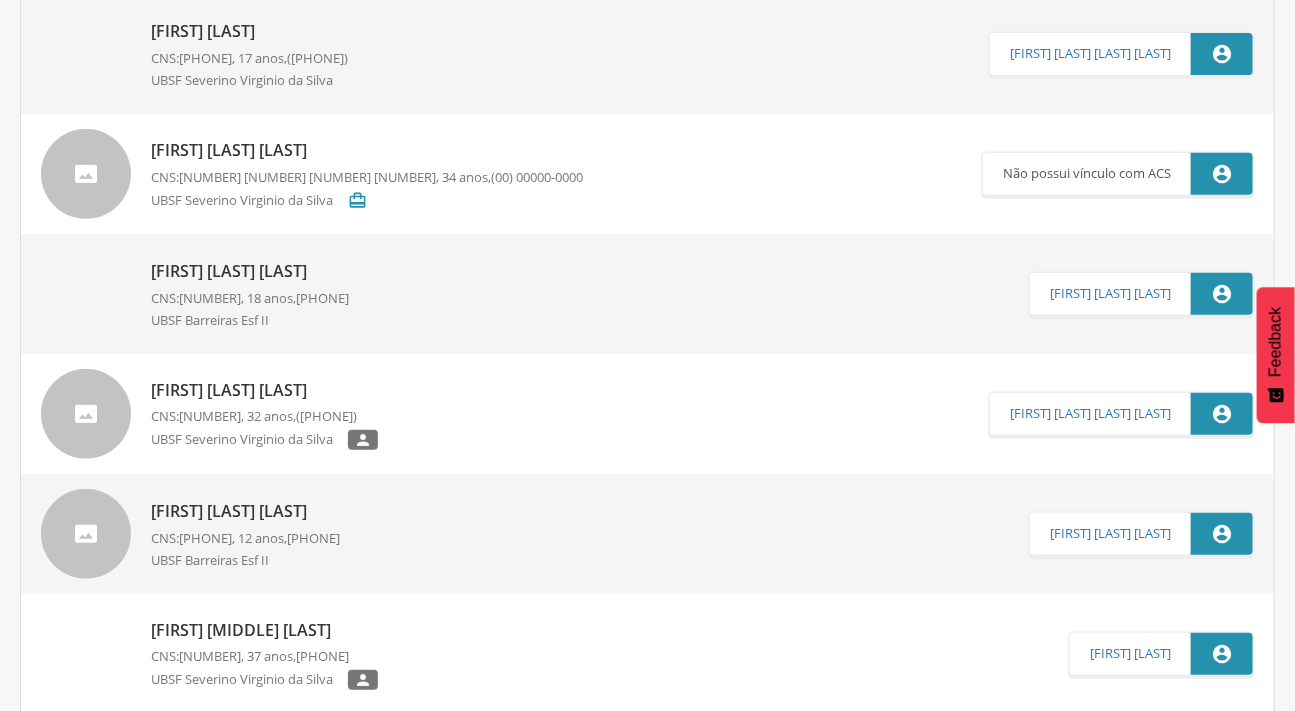 scroll, scrollTop: 363, scrollLeft: 0, axis: vertical 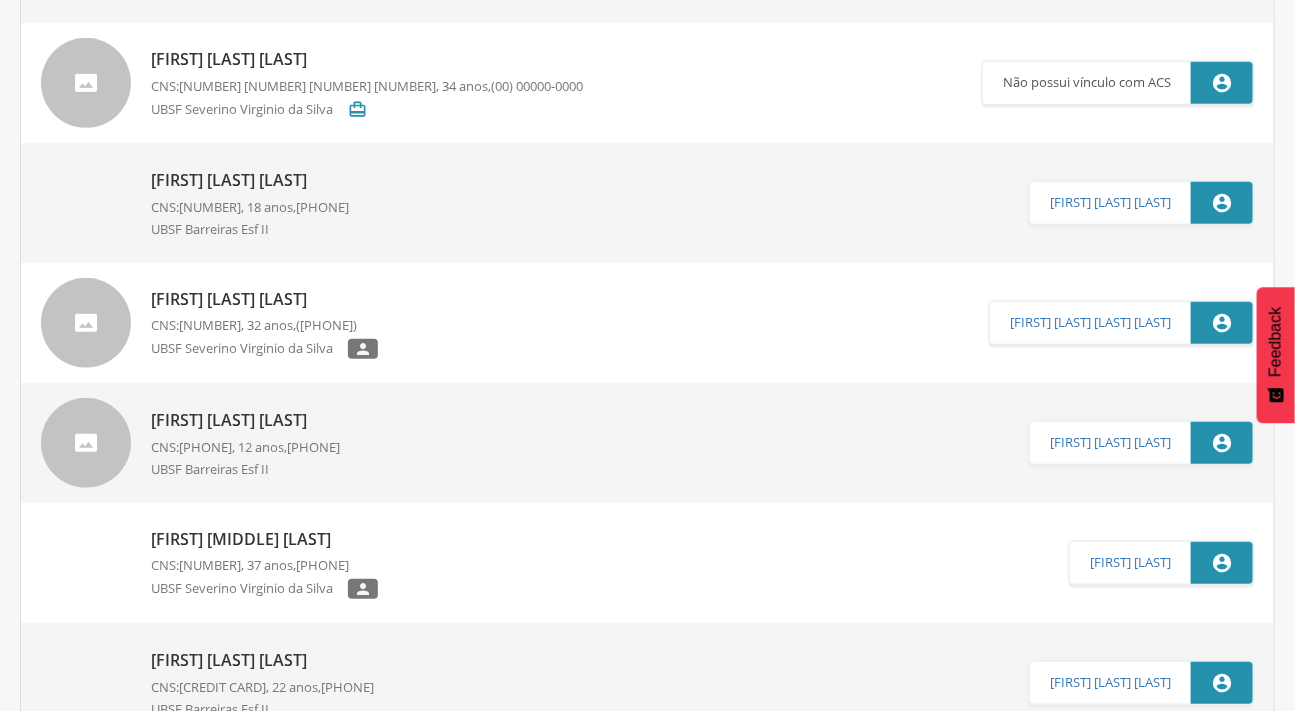 click at bounding box center (86, 443) 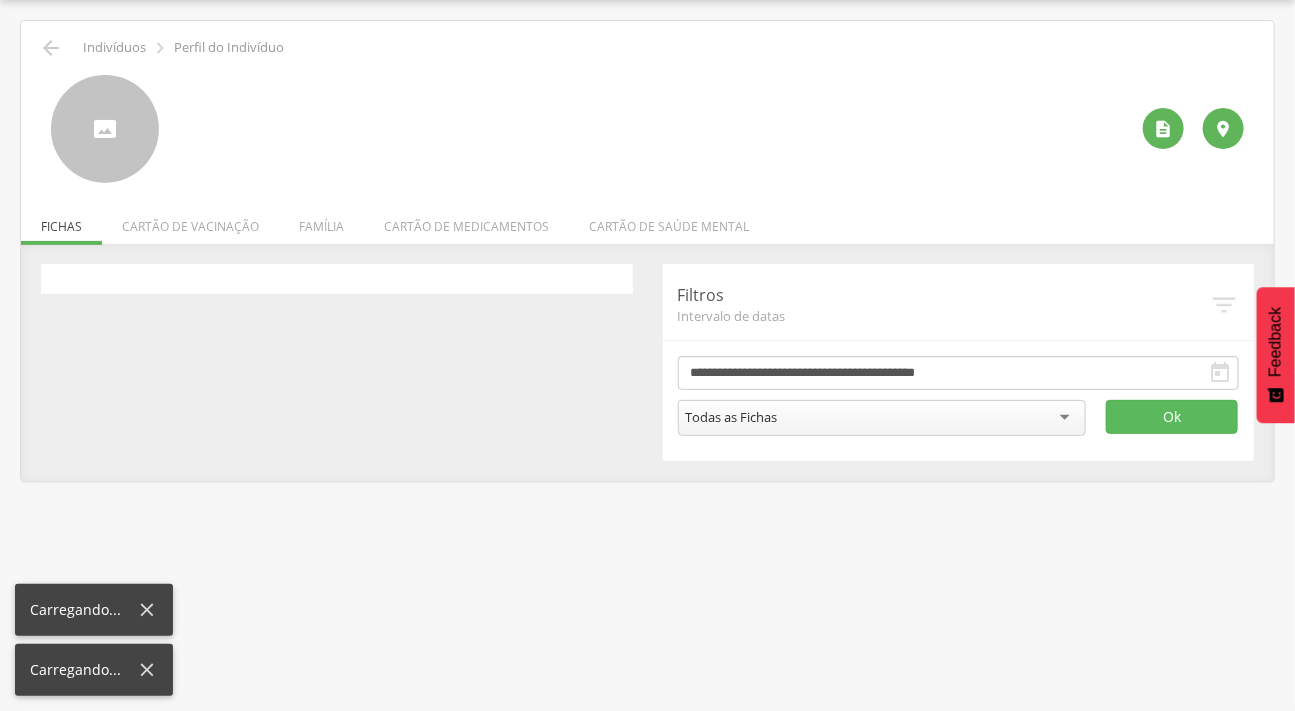 scroll, scrollTop: 60, scrollLeft: 0, axis: vertical 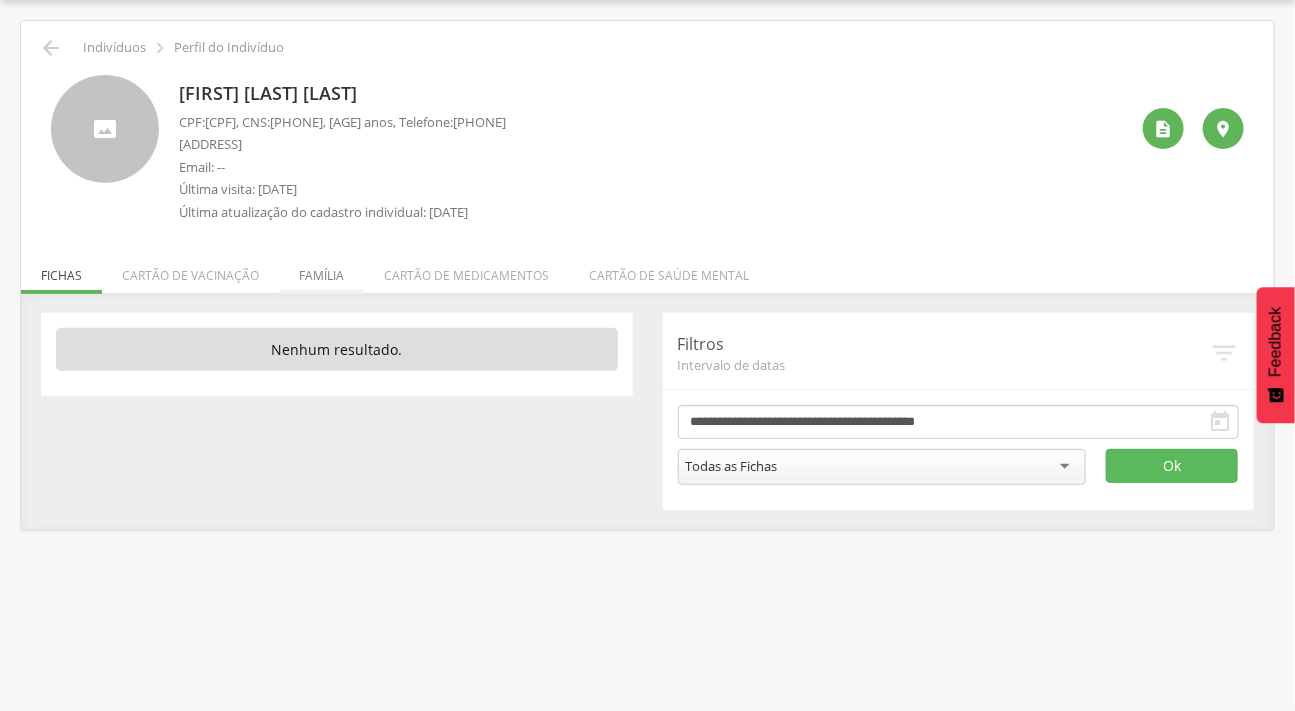 click on "Família" at bounding box center (321, 270) 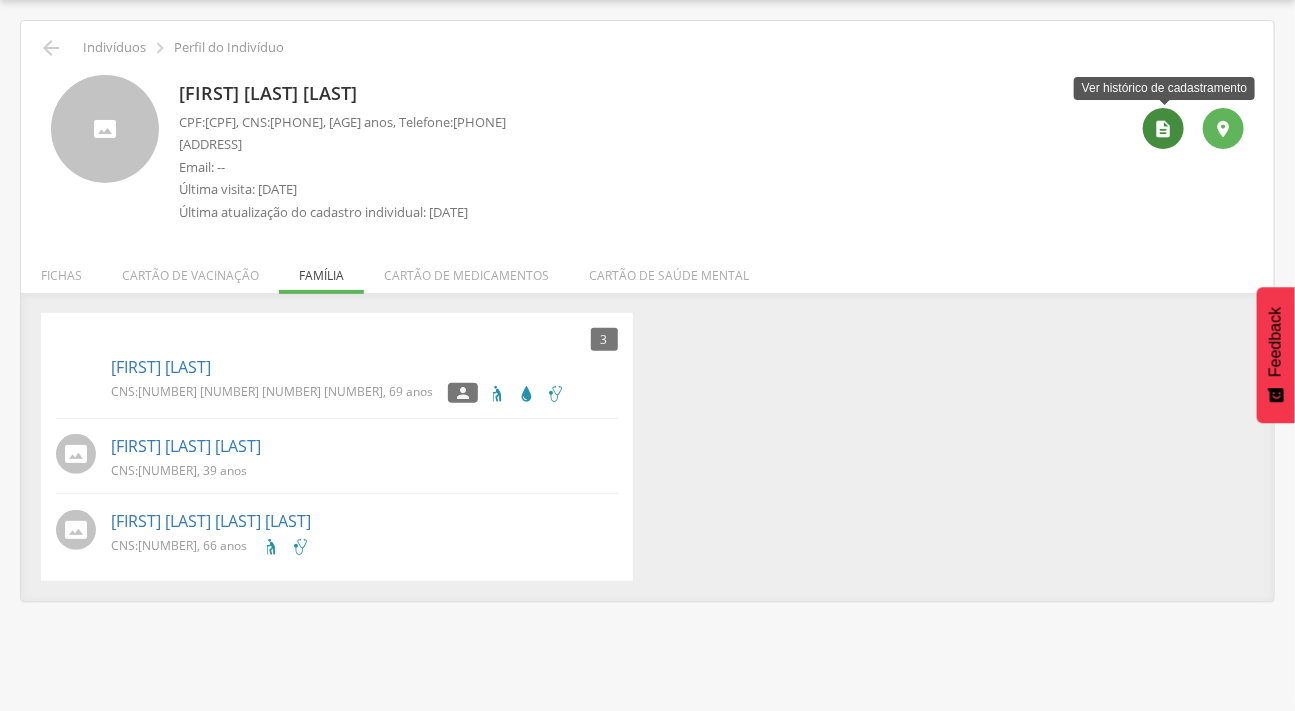 click on "" at bounding box center [1163, 128] 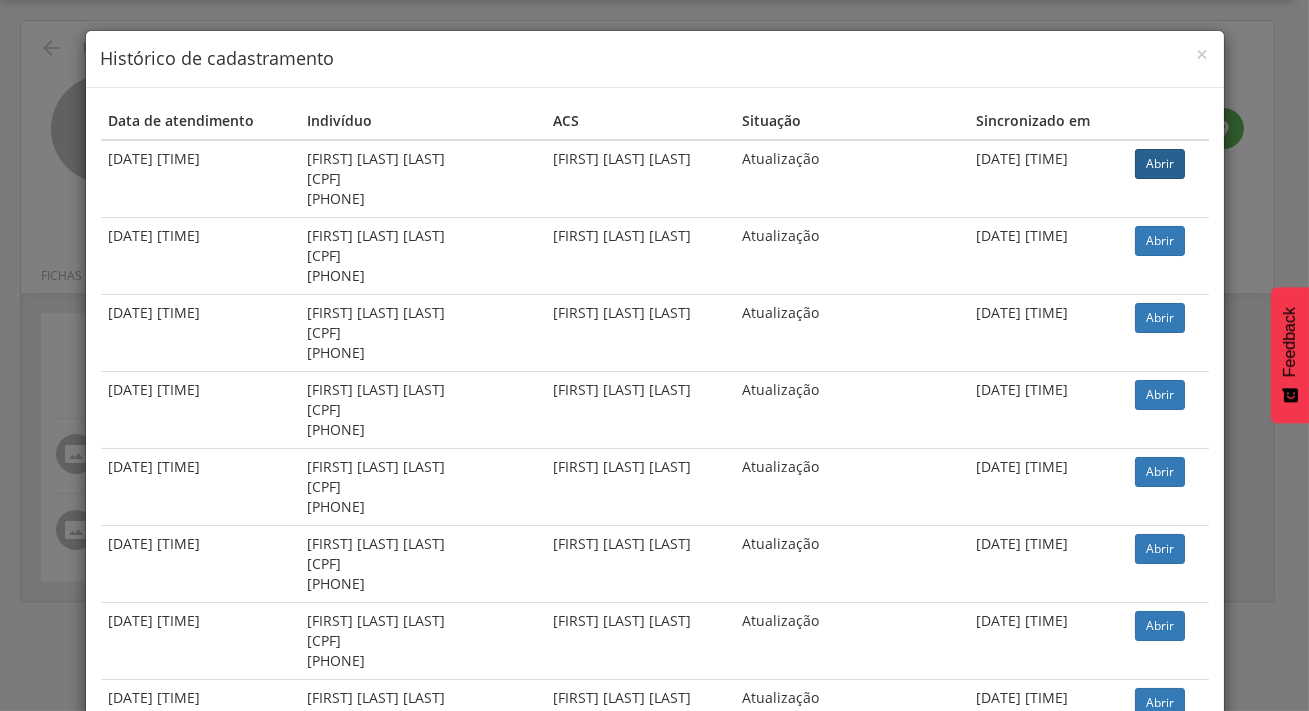click on "Abrir" at bounding box center (1167, 179) 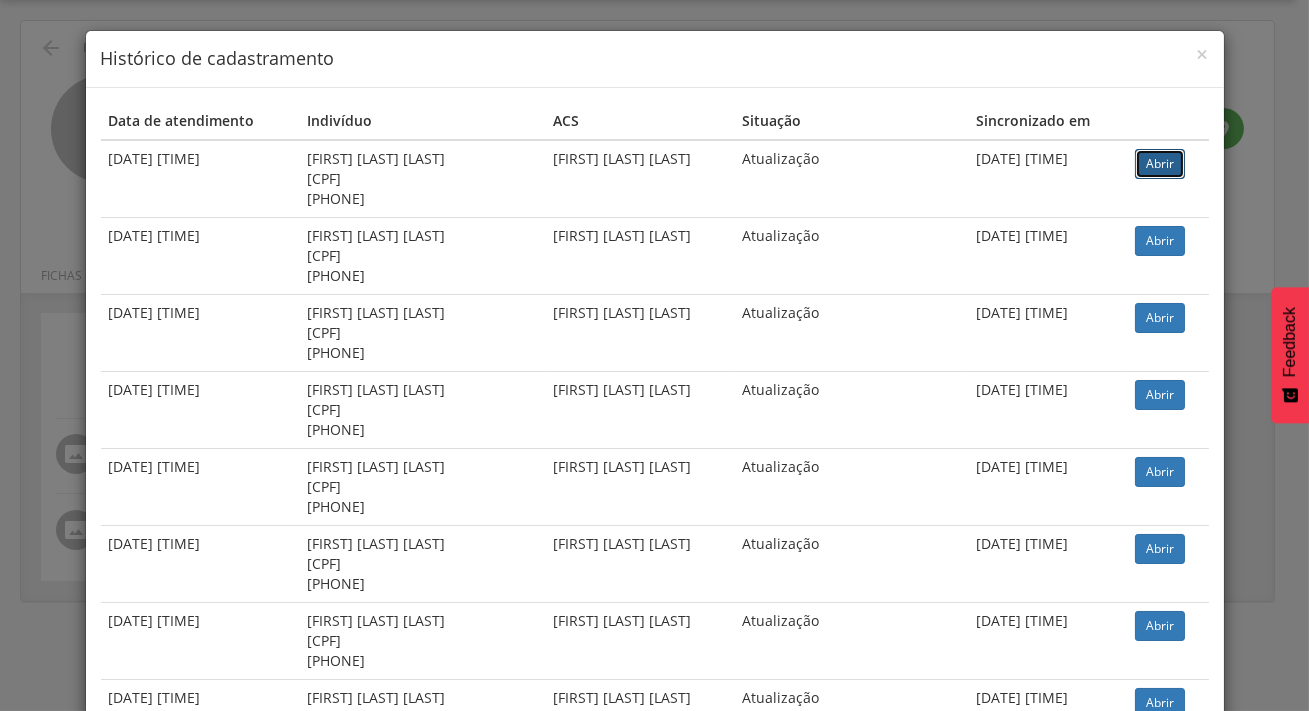 click on "Abrir" at bounding box center [1160, 164] 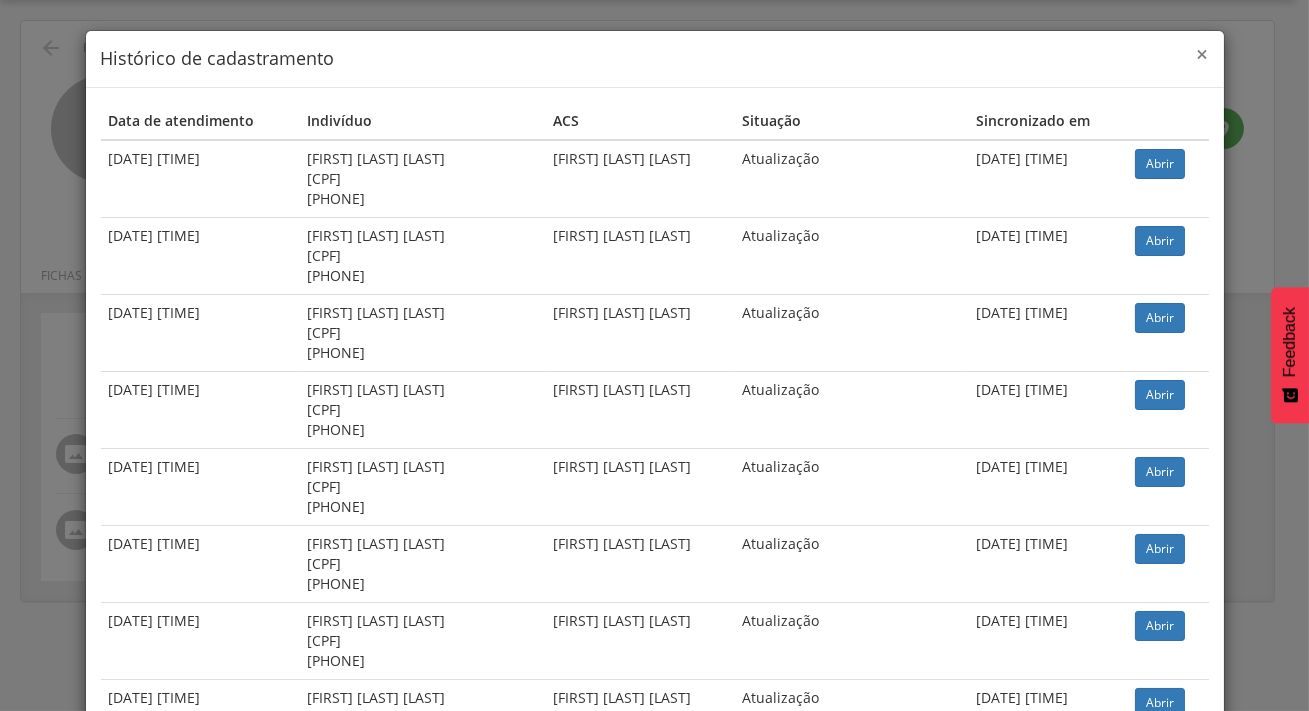 click on "×" at bounding box center [1203, 54] 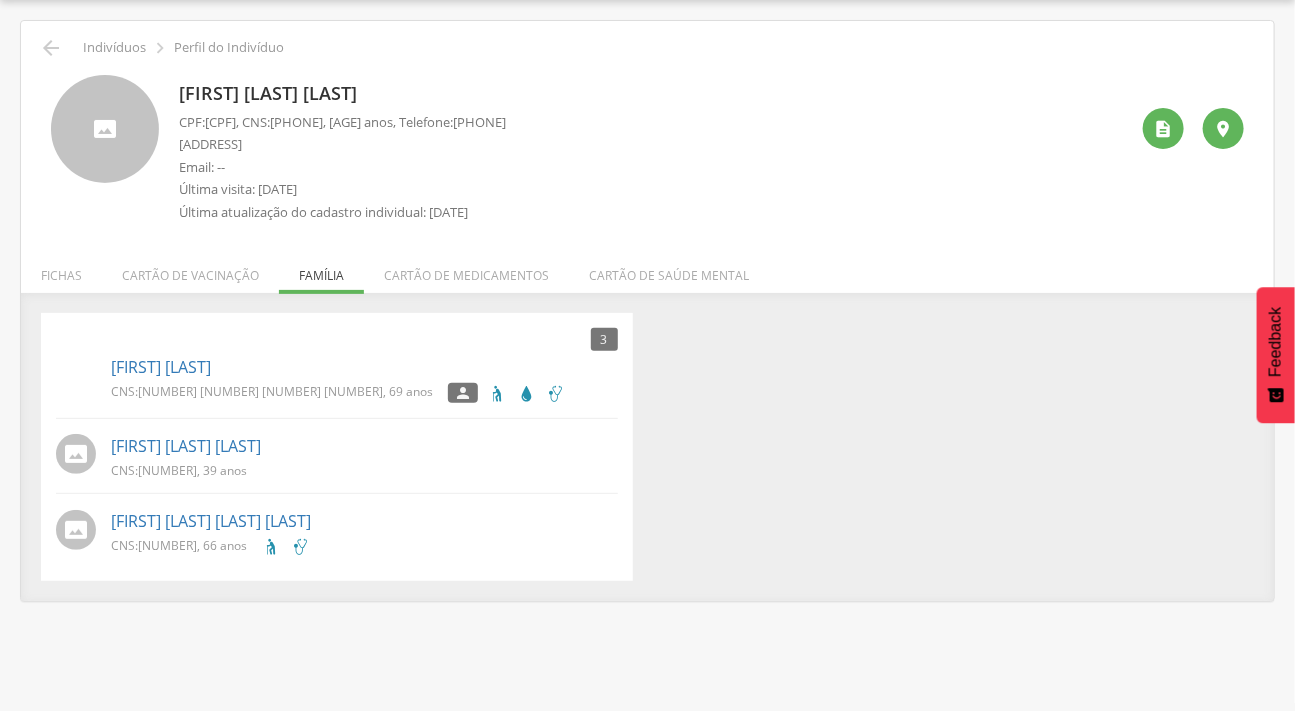 scroll, scrollTop: 0, scrollLeft: 0, axis: both 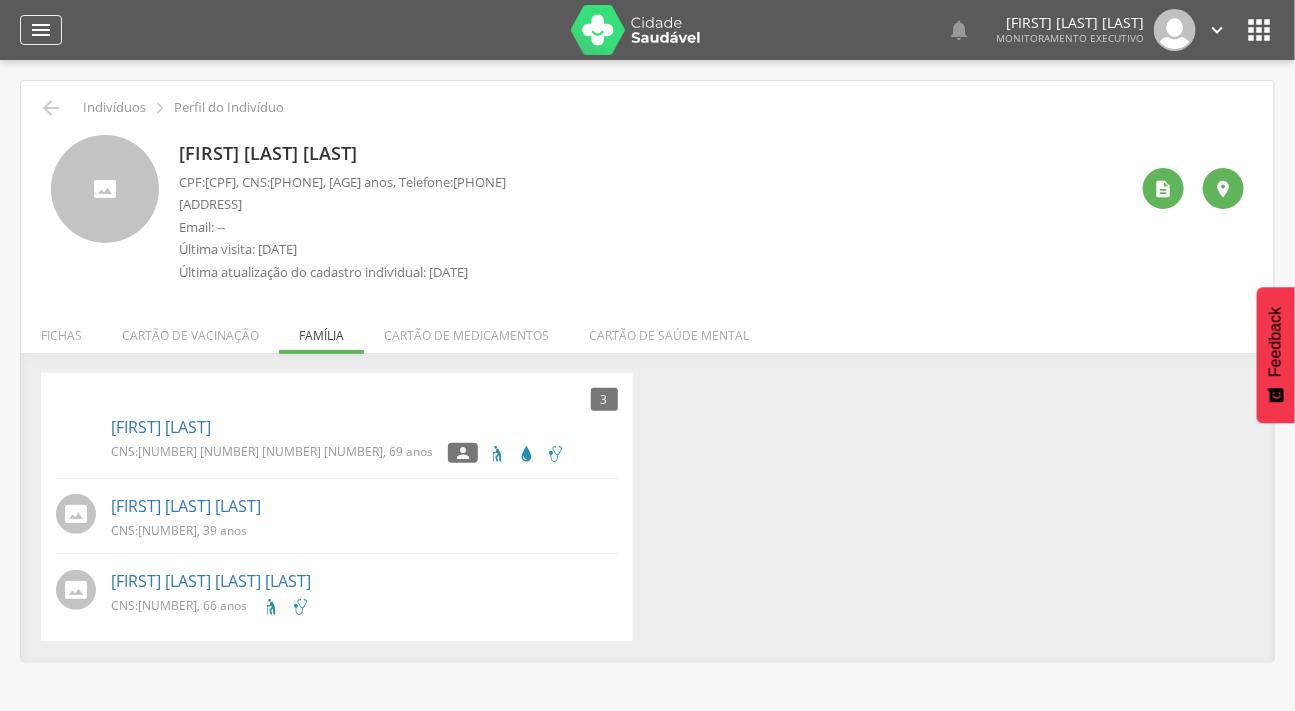 click on "" at bounding box center (41, 30) 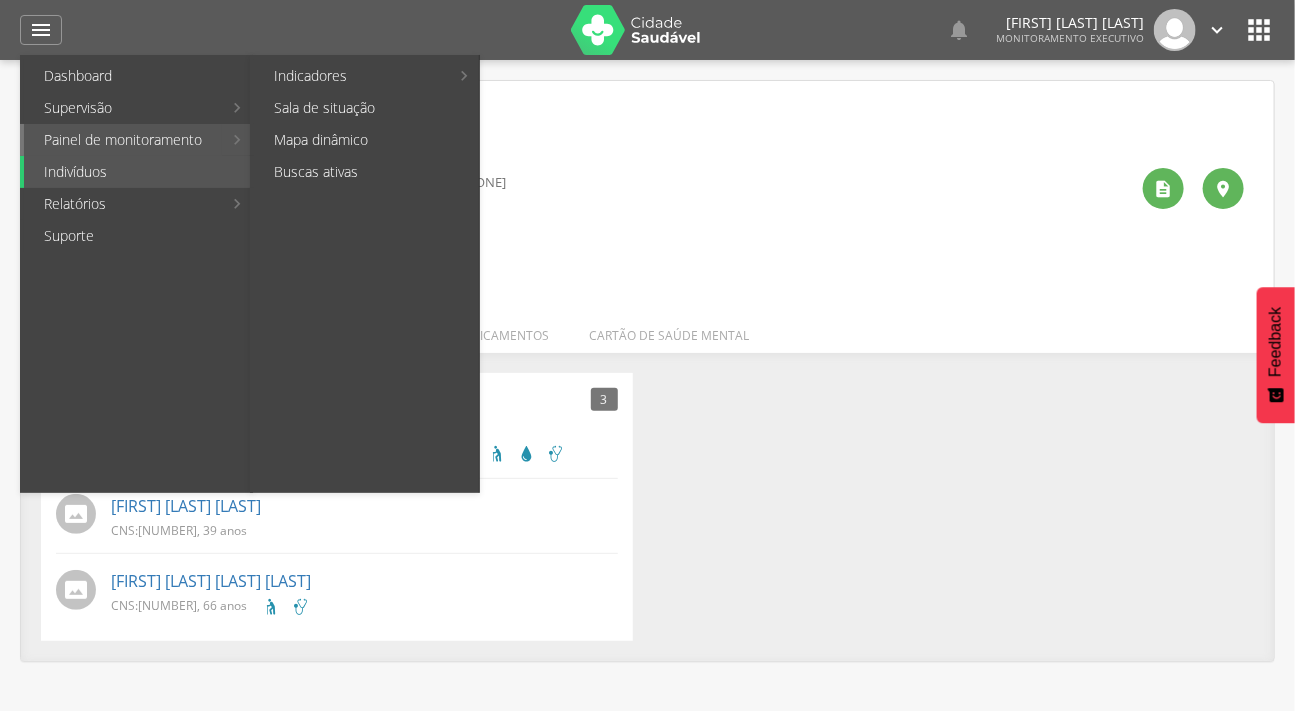 click on "Painel de monitoramento" at bounding box center (123, 140) 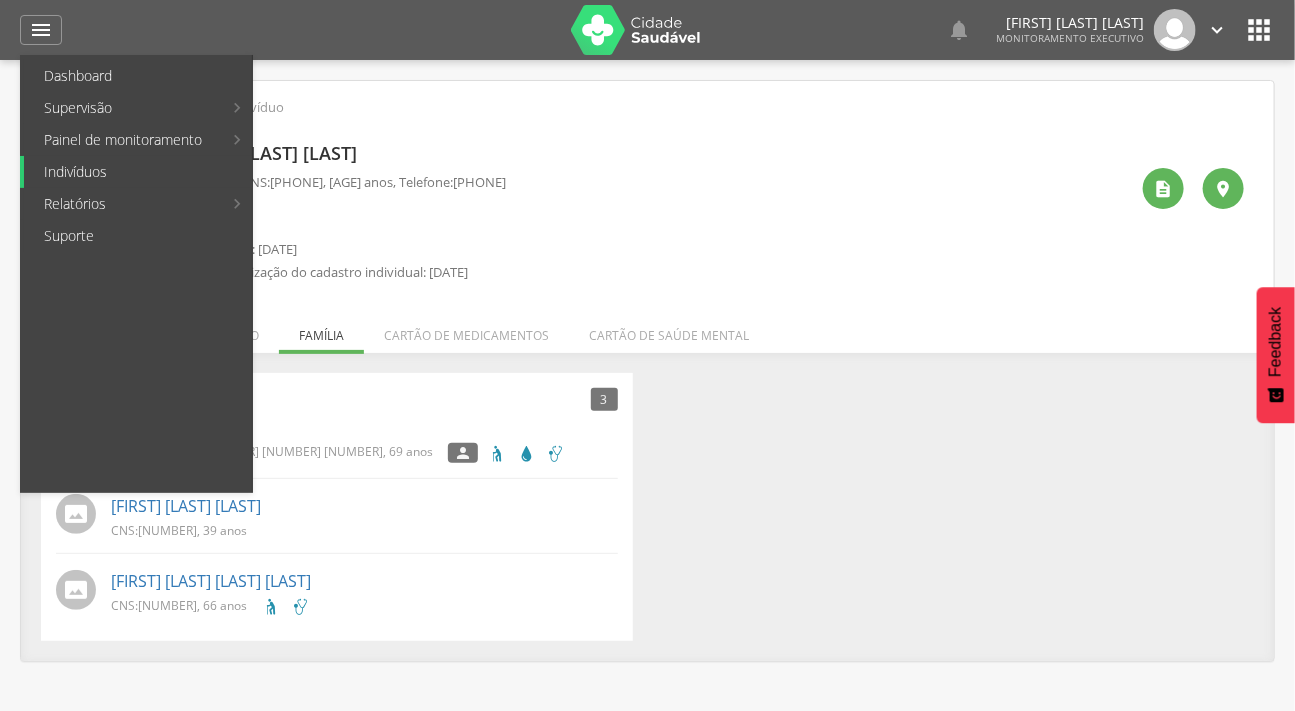 click on "Indivíduos" at bounding box center (138, 172) 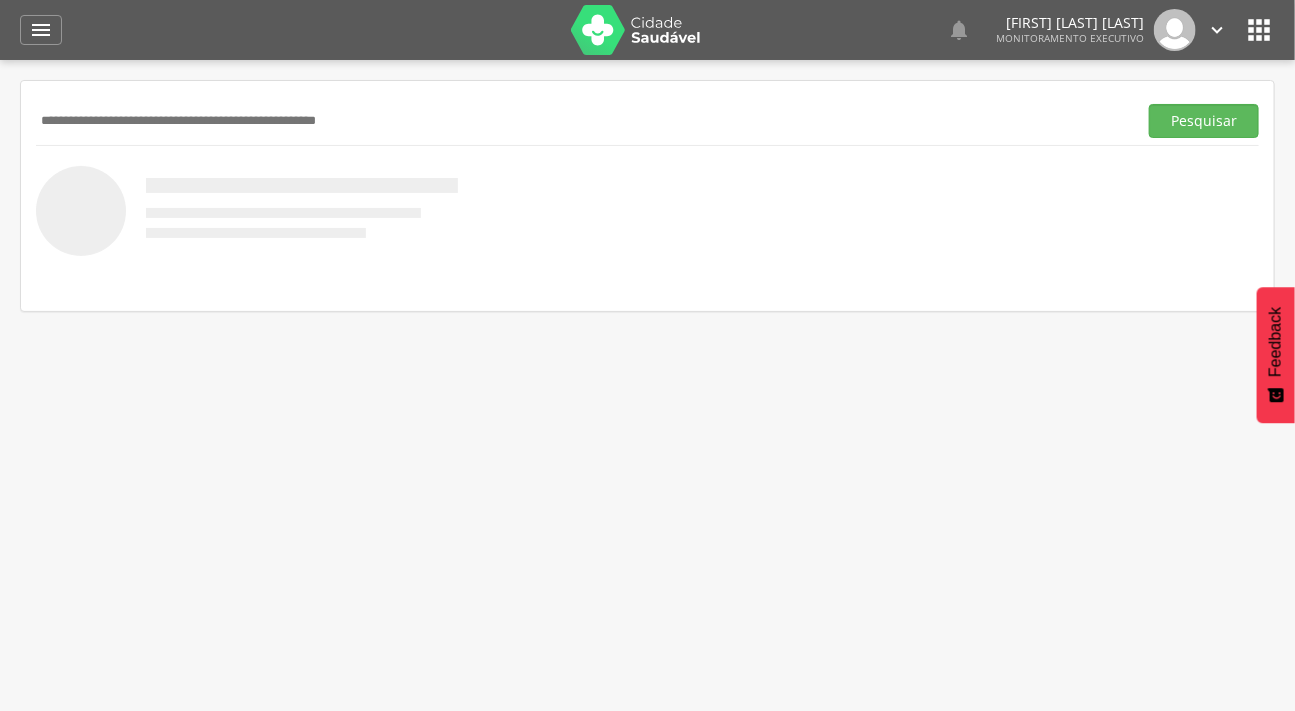 click at bounding box center (582, 121) 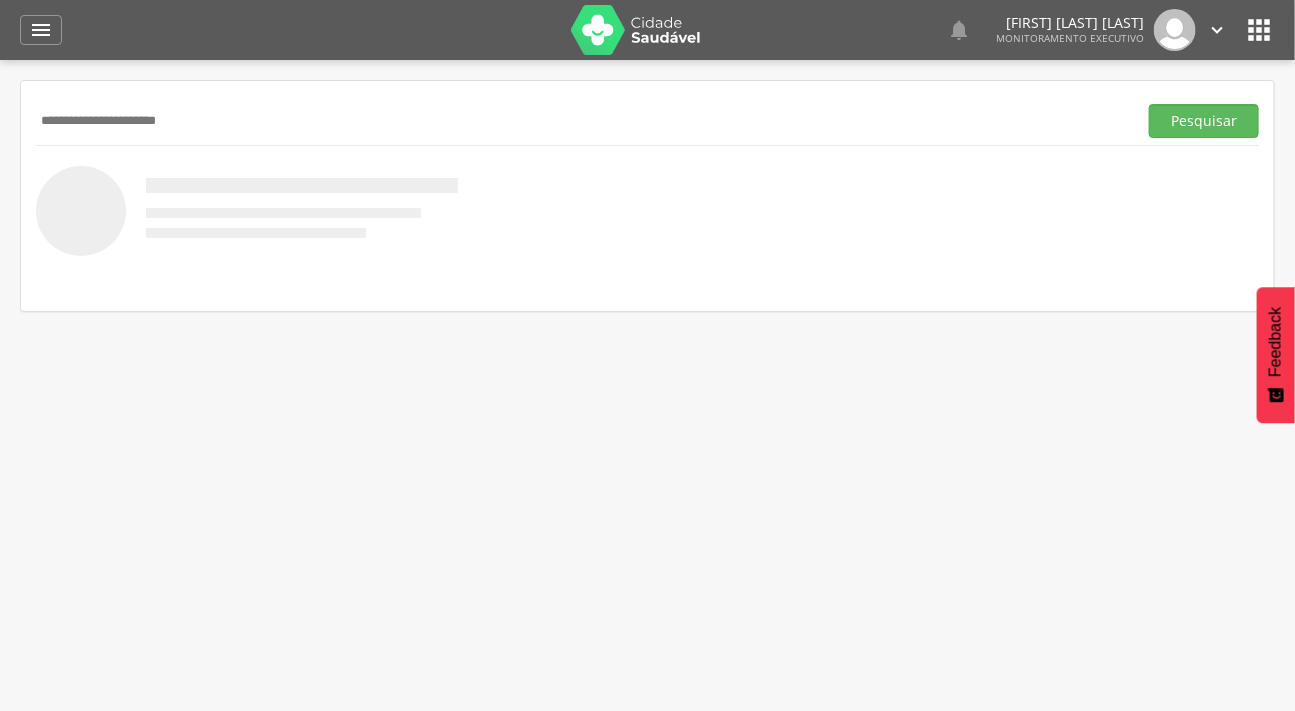type on "**********" 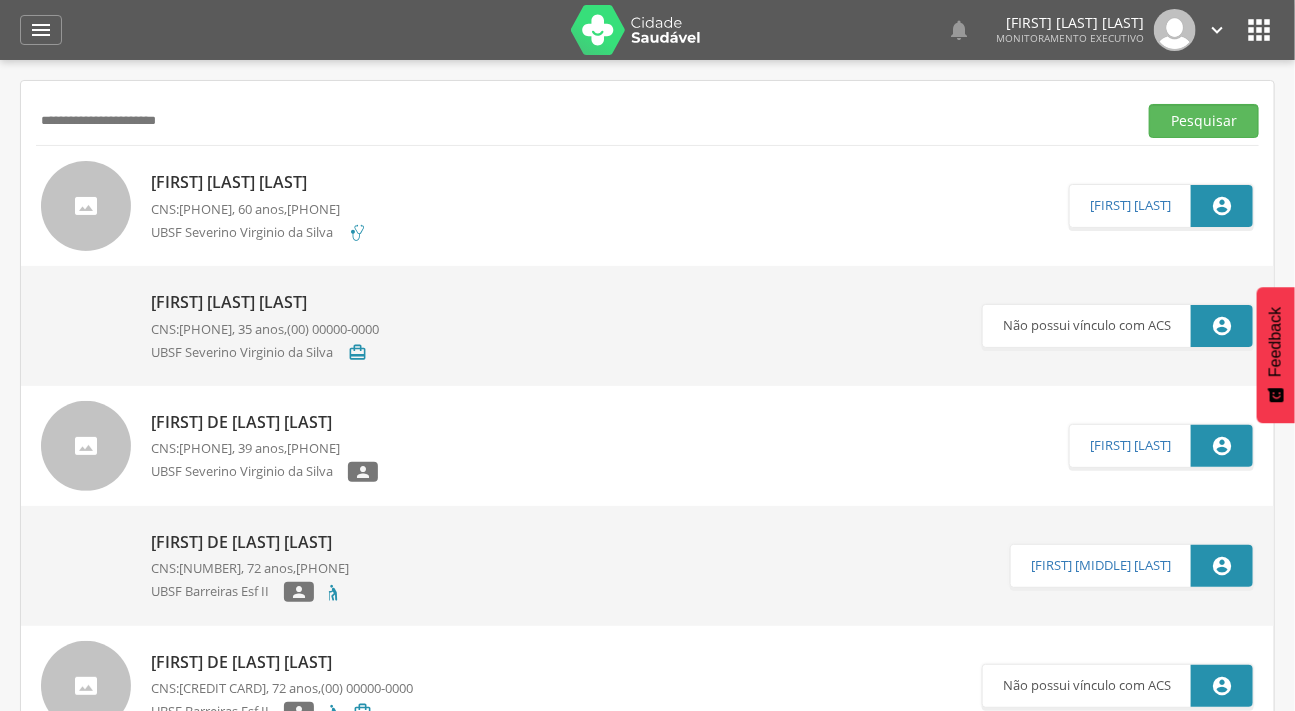 click at bounding box center (86, 206) 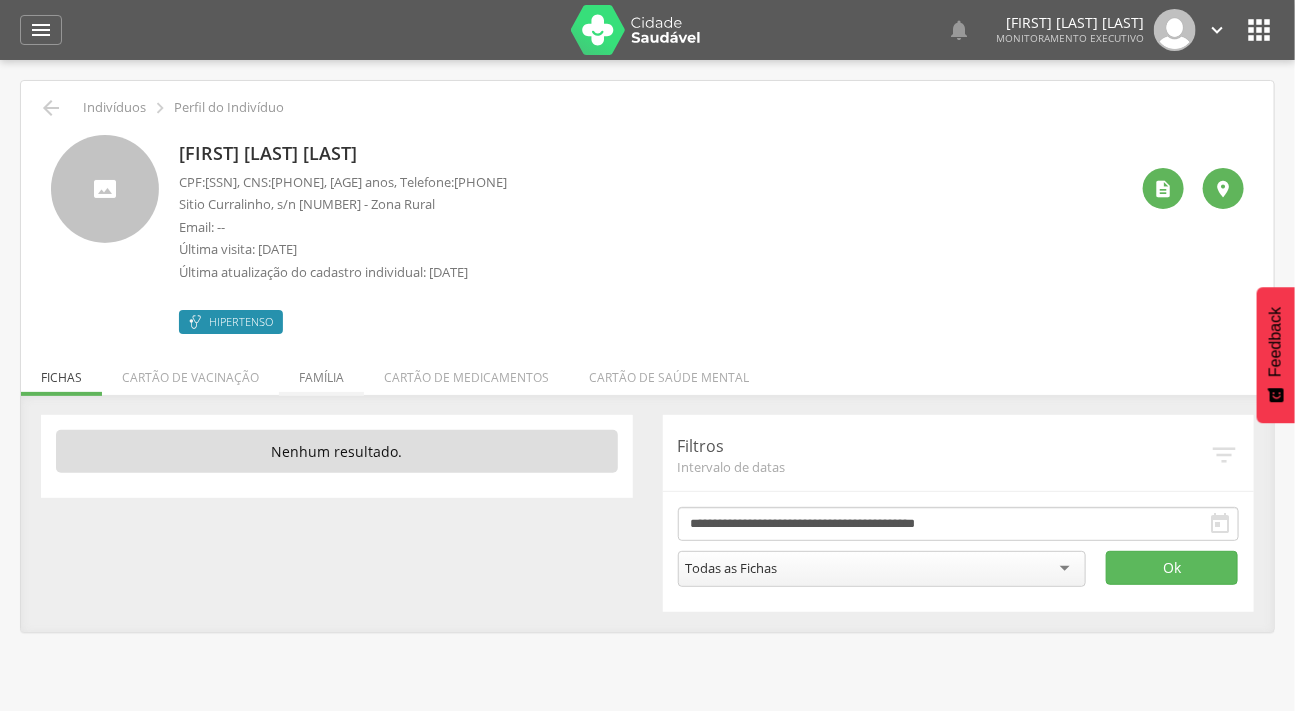 click on "Família" at bounding box center [321, 372] 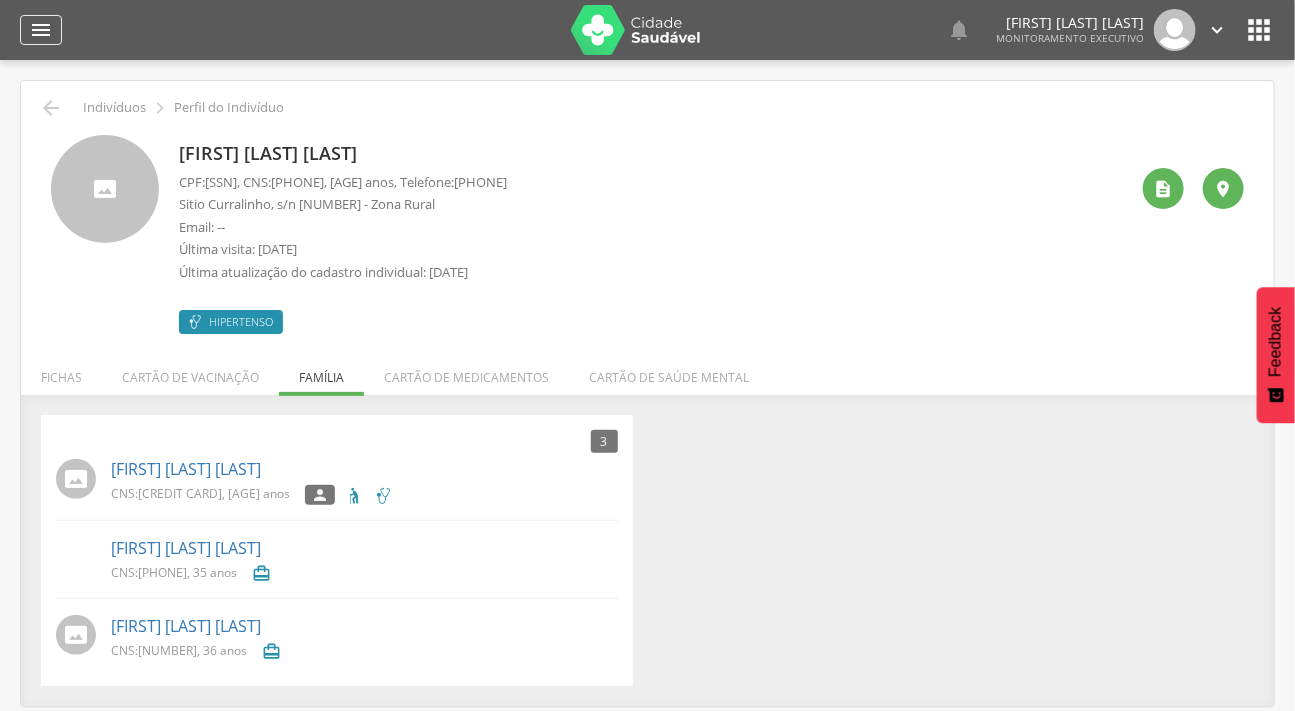 click on "" at bounding box center [41, 30] 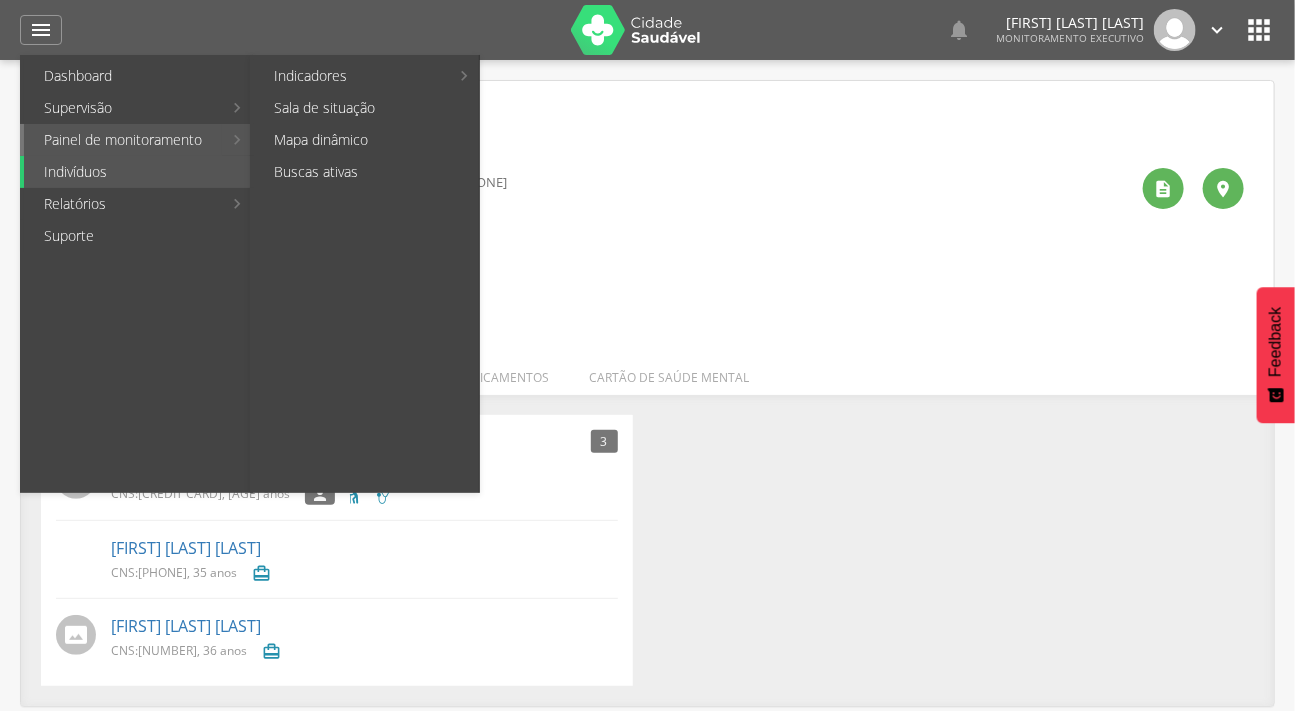 click on "Painel de monitoramento" at bounding box center (123, 140) 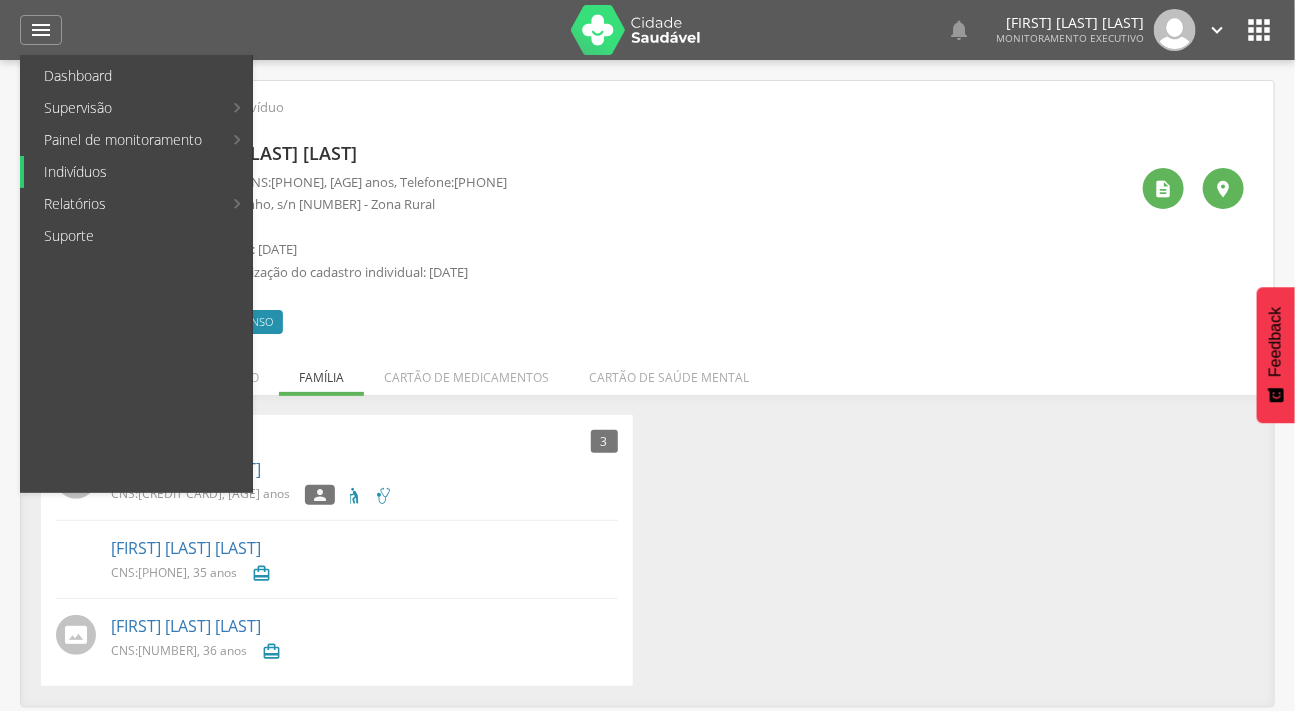 click on "Indivíduos" at bounding box center (138, 172) 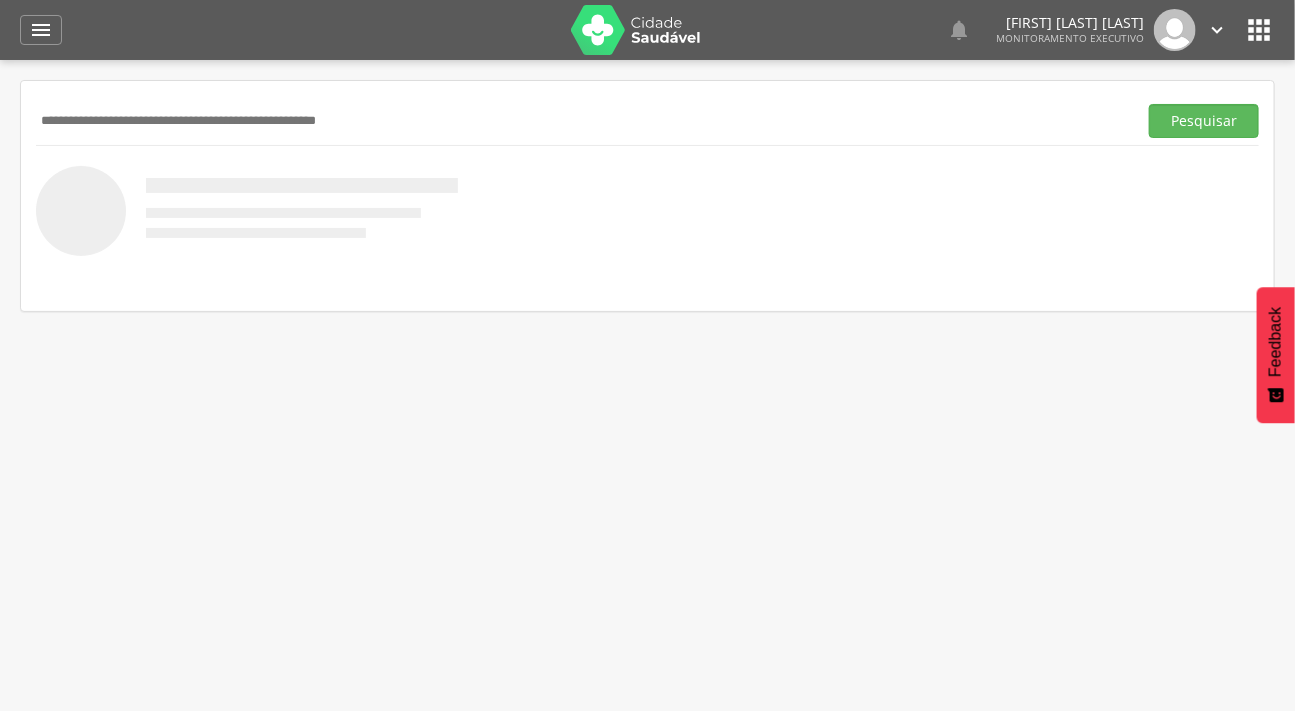 click at bounding box center [582, 121] 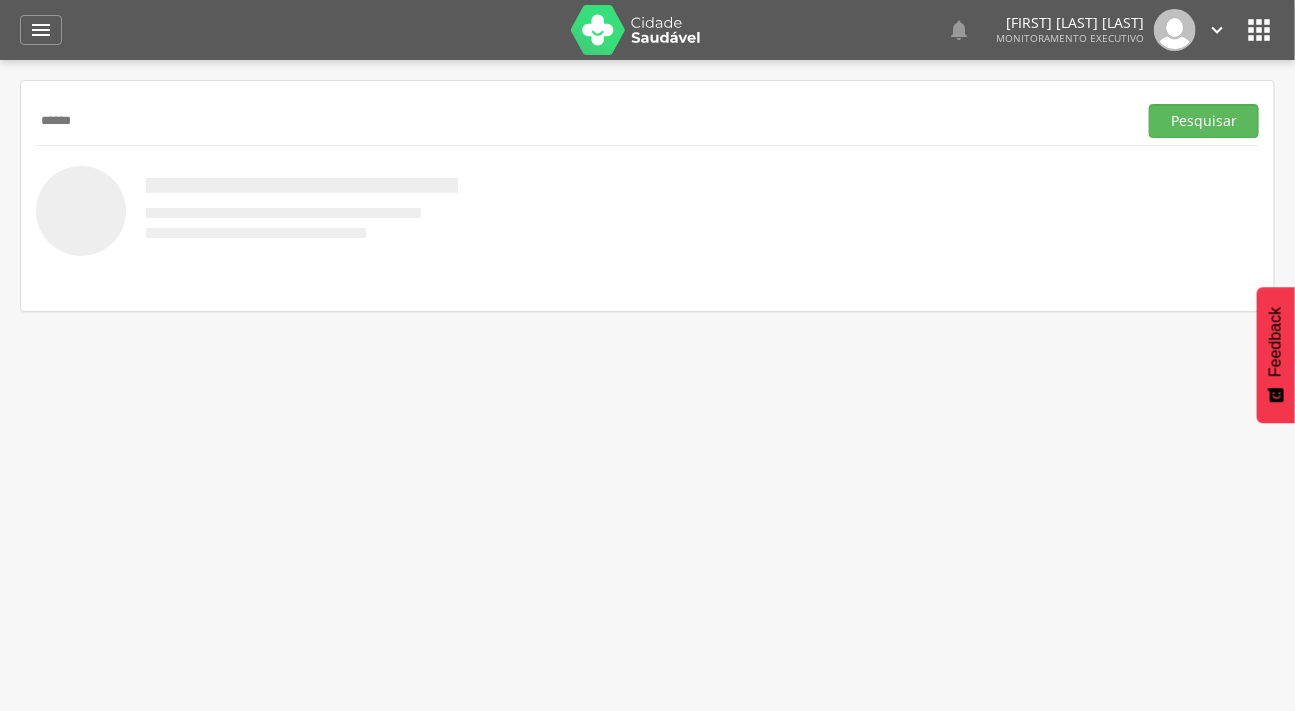 type on "*****" 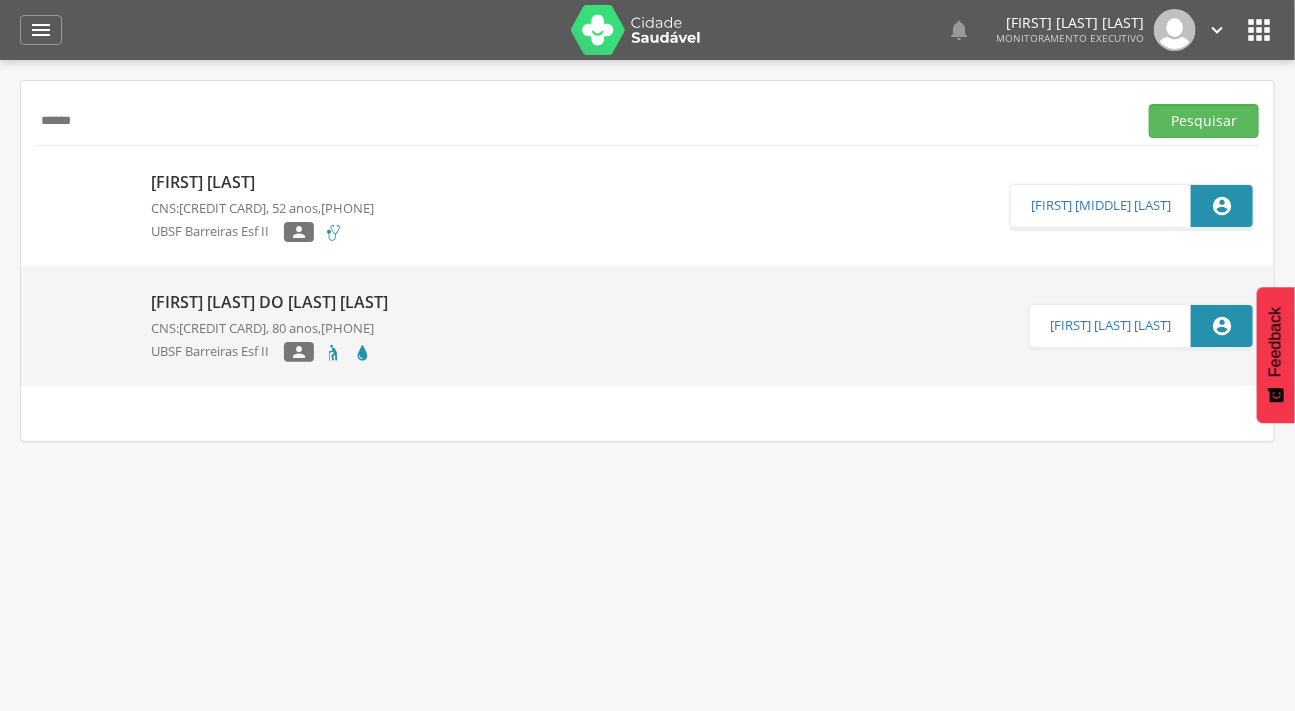 click at bounding box center (41, 292) 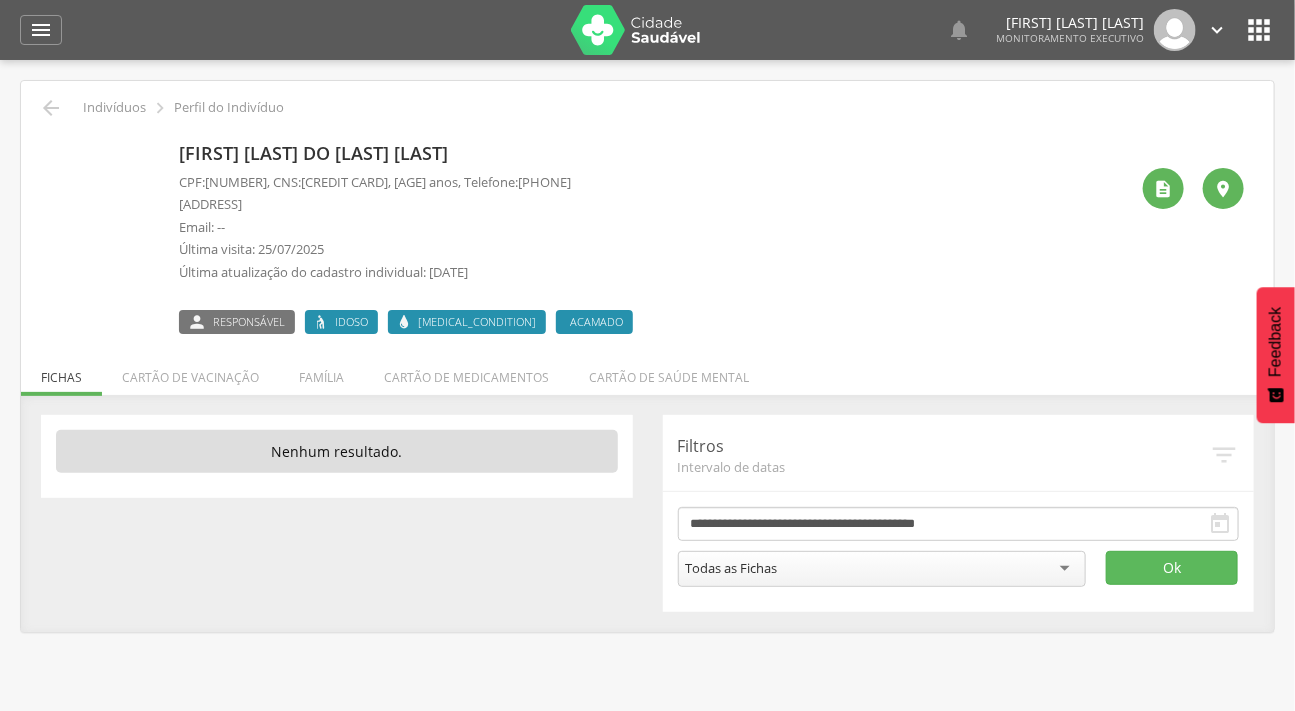 drag, startPoint x: 458, startPoint y: 181, endPoint x: 340, endPoint y: 184, distance: 118.03813 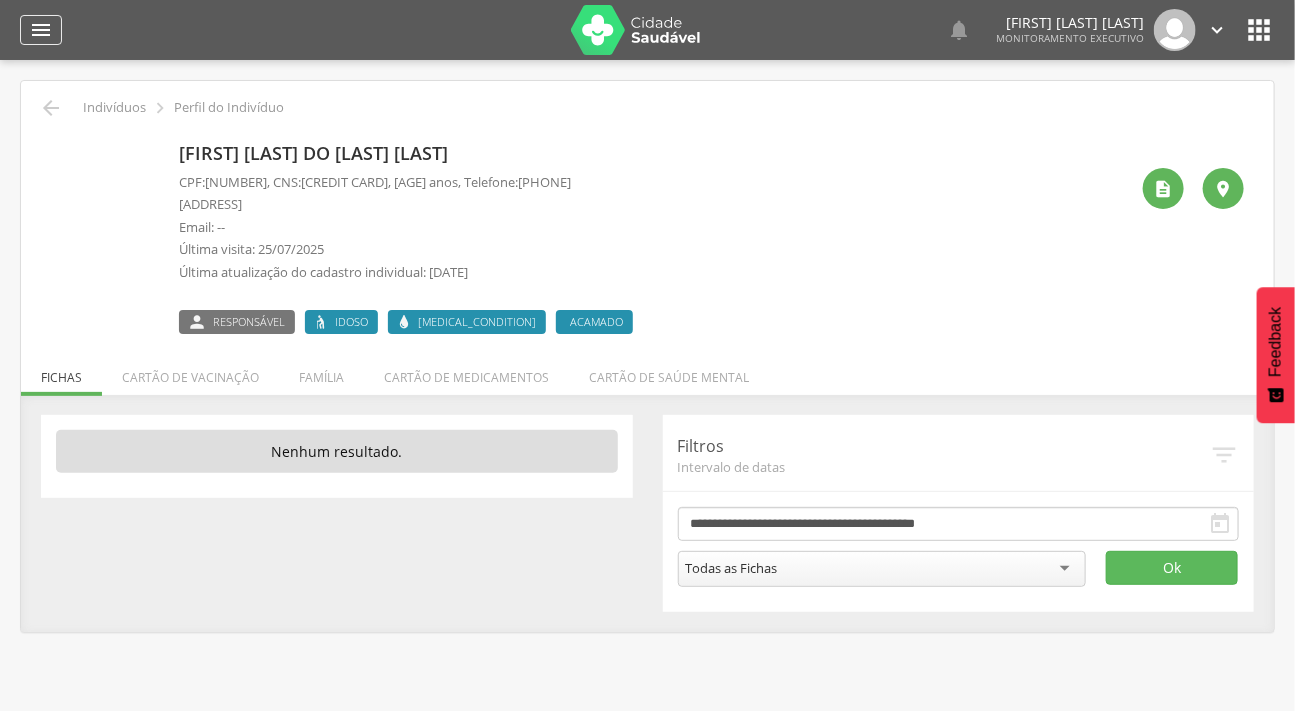 click on "" at bounding box center [41, 30] 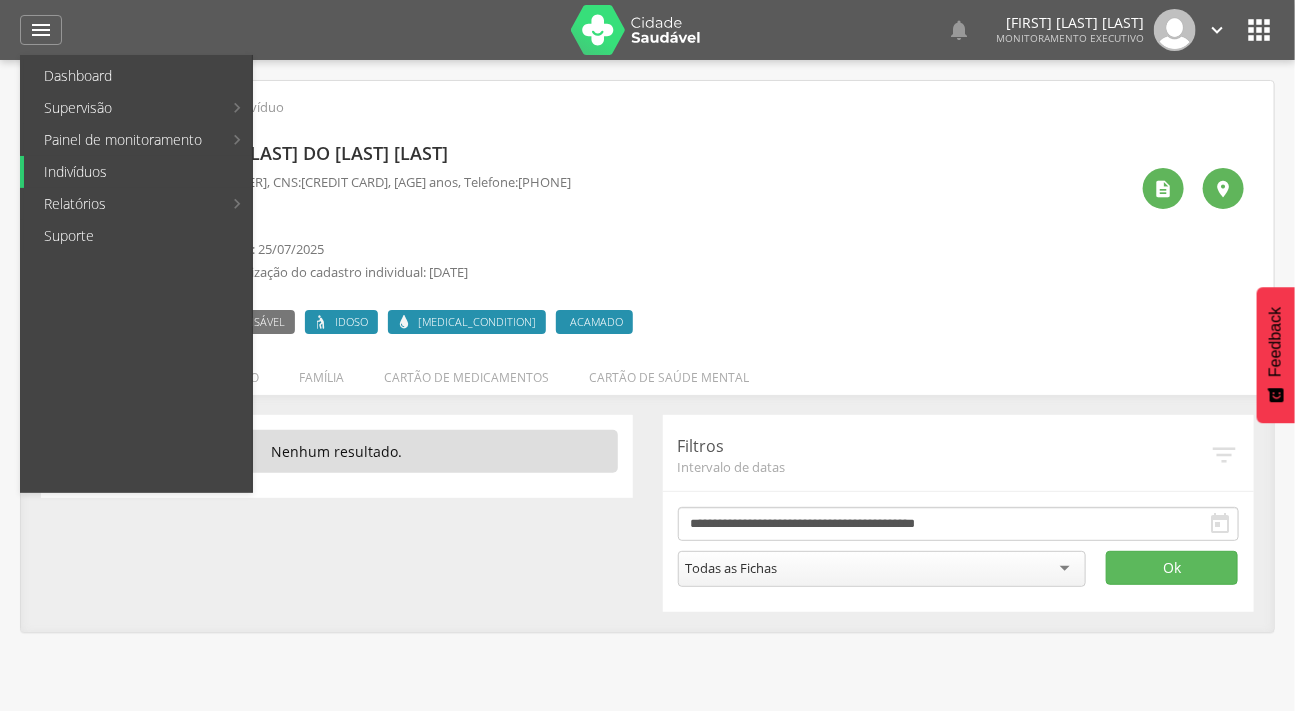 click on "Indivíduos" at bounding box center (138, 172) 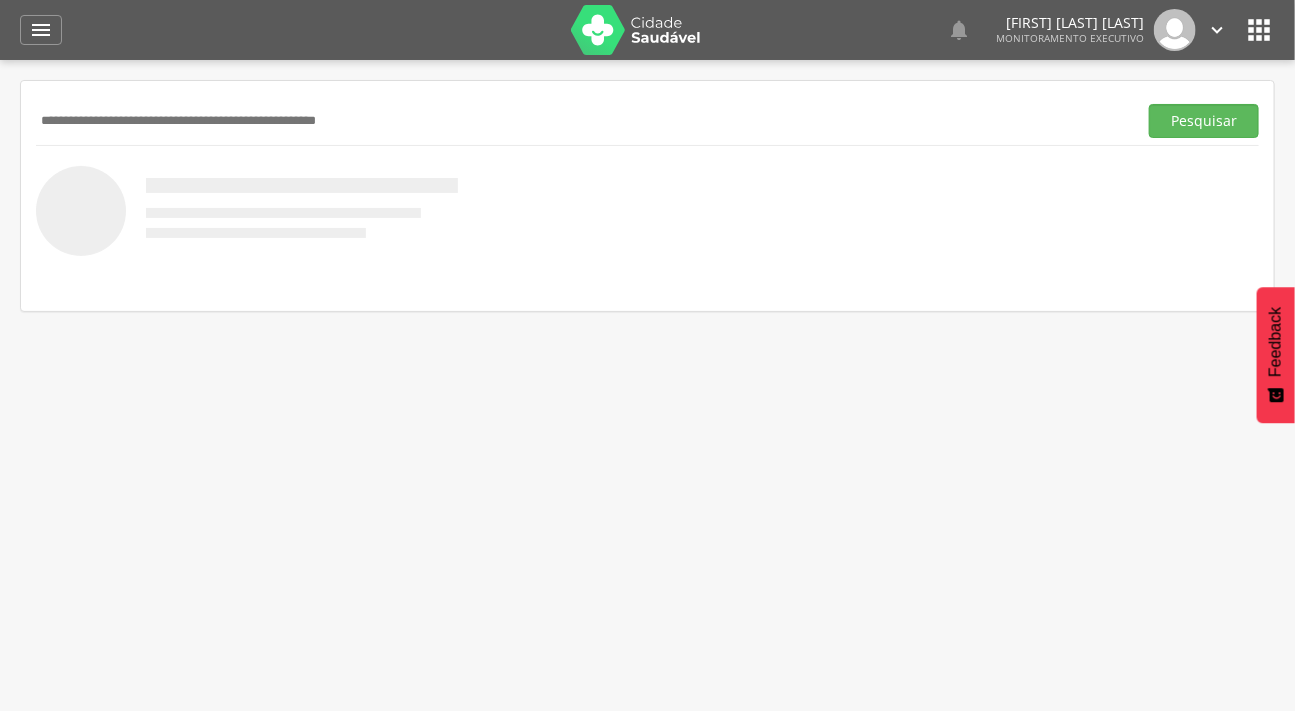 click at bounding box center [582, 121] 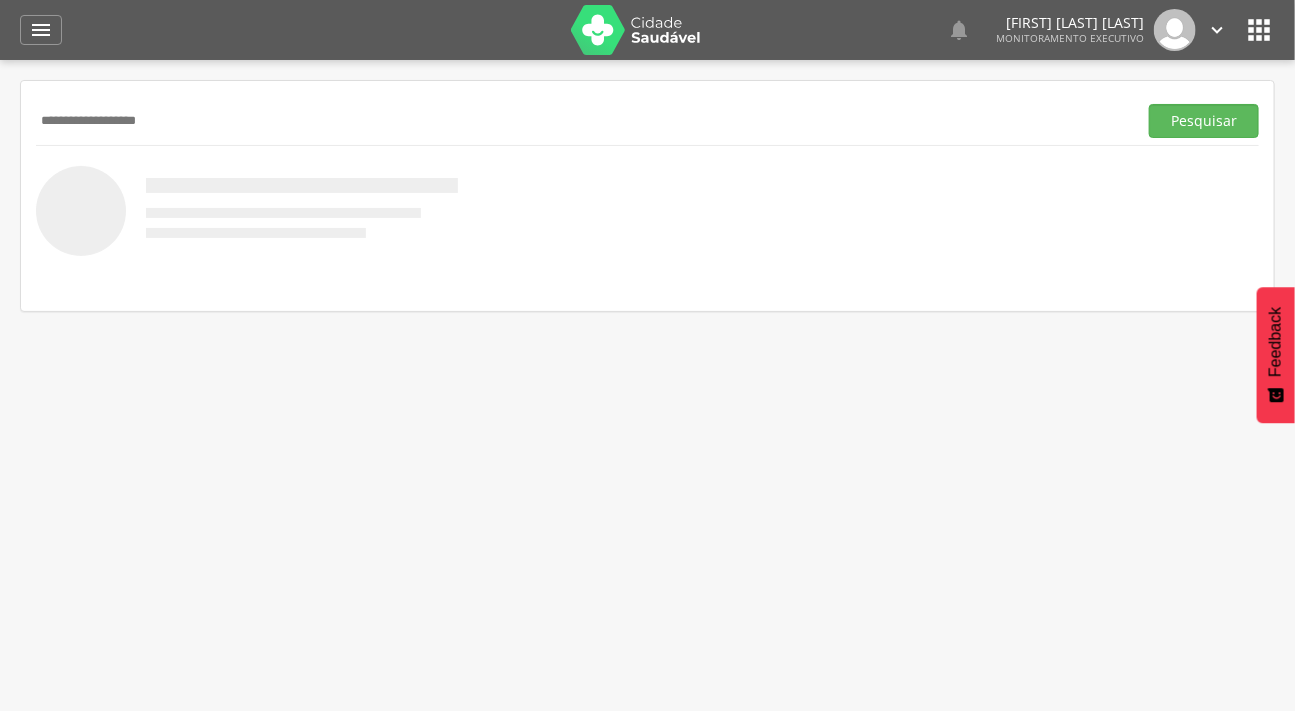 type on "**********" 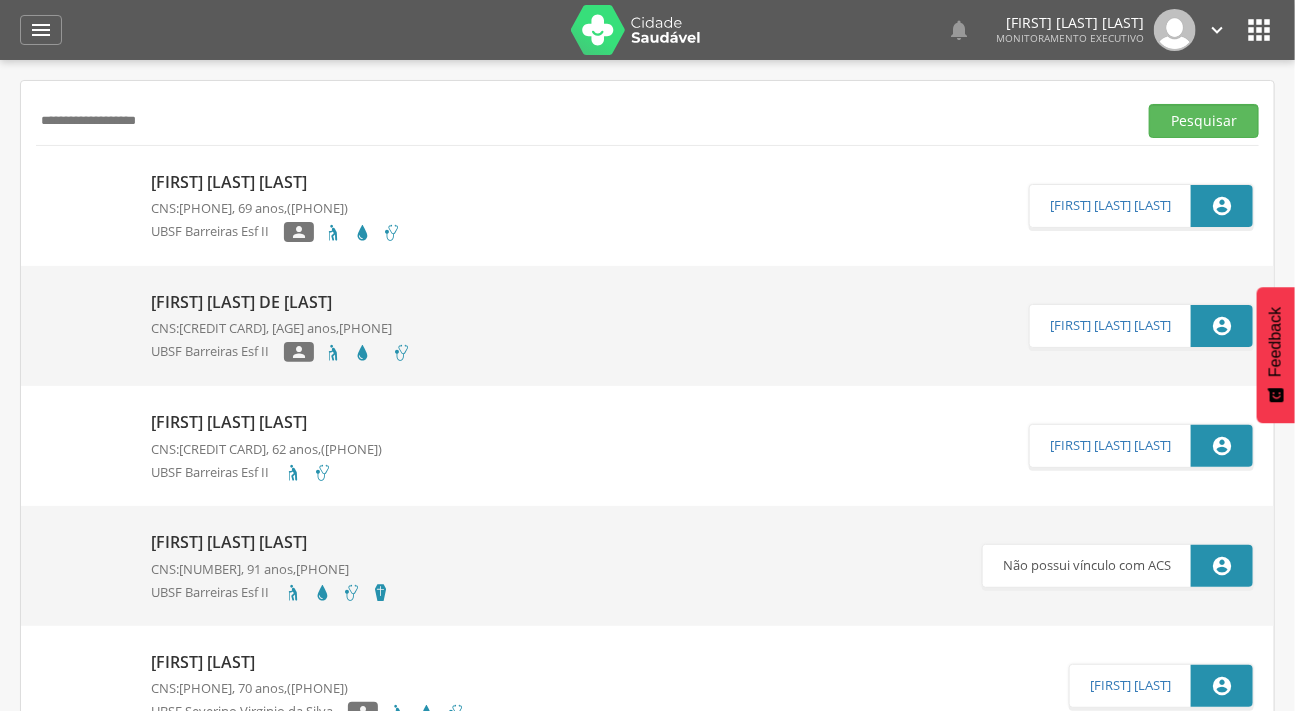 click on "[FIRST] [MIDDLE] [LAST] CNS:  [NUMBER] [NUMBER] [NUMBER] [NUMBER] , [AGE] anos,  (83) 9[PHONE]-[PHONE] [LOCATION] [LOCATION]" at bounding box center [276, 206] 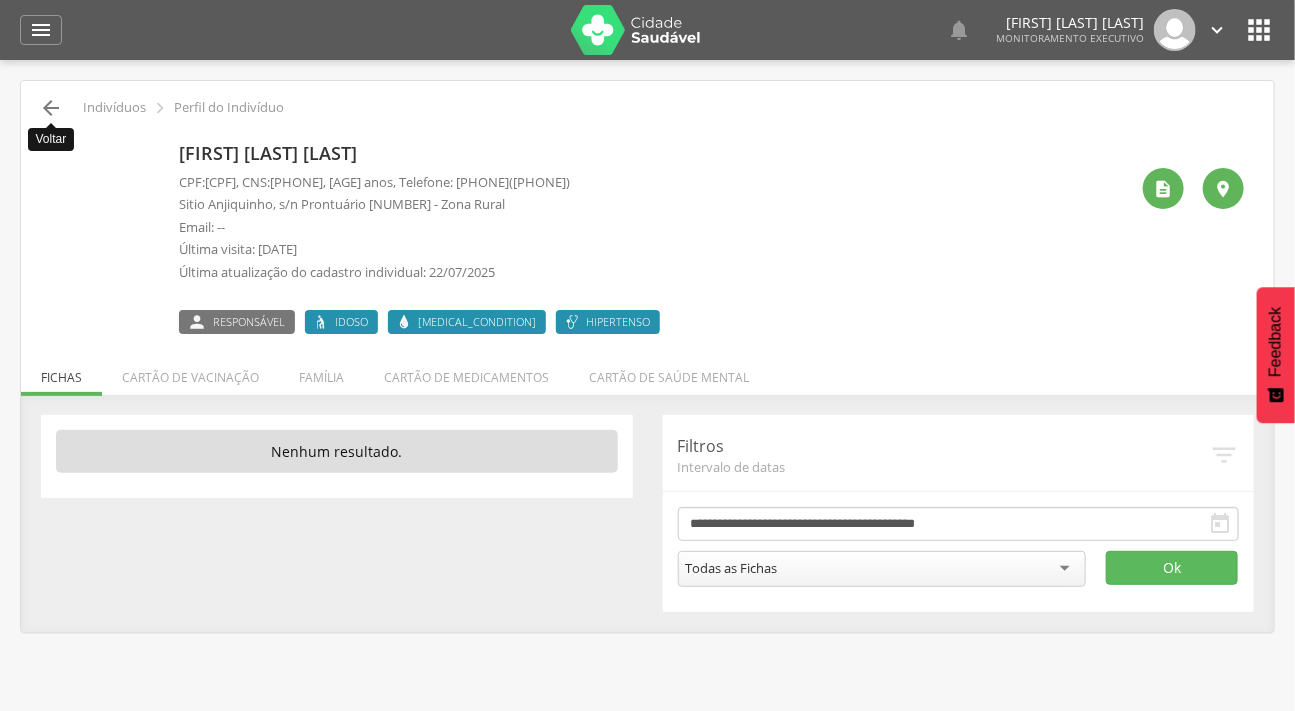 click on "" at bounding box center [51, 108] 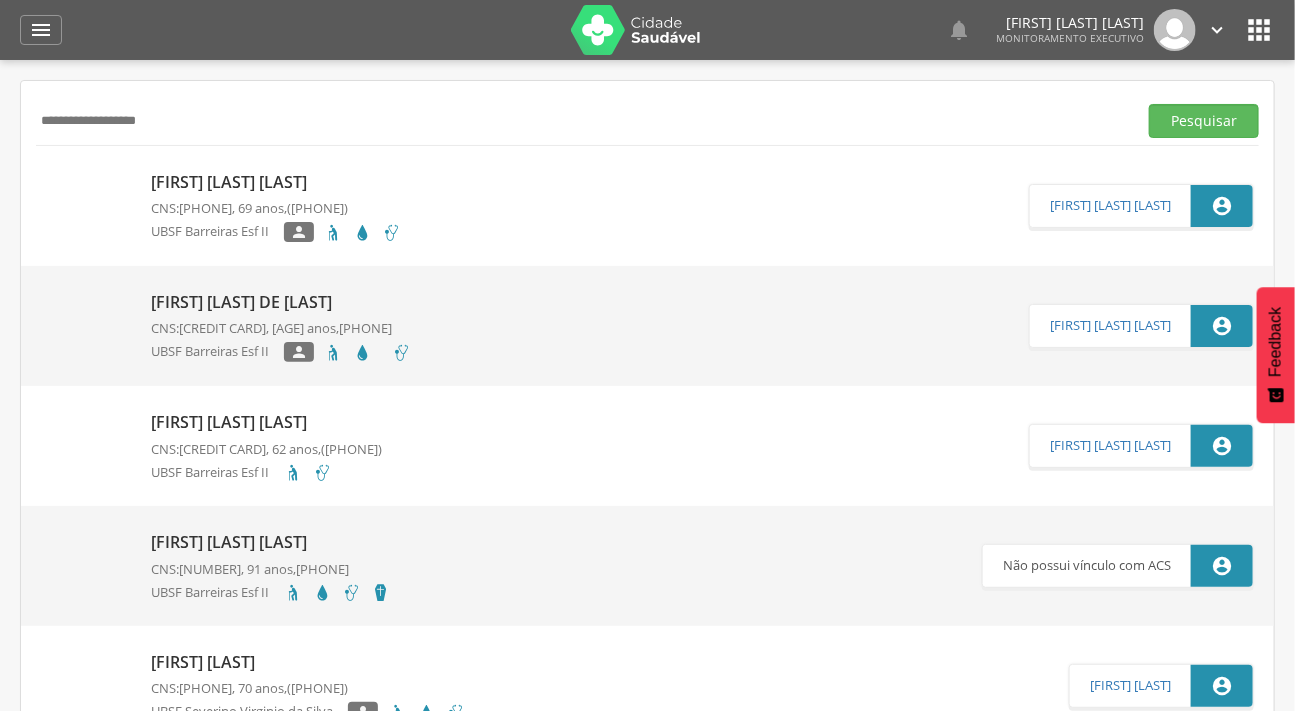 click on "[FIRST] [LAST] [LAST]" at bounding box center (276, 182) 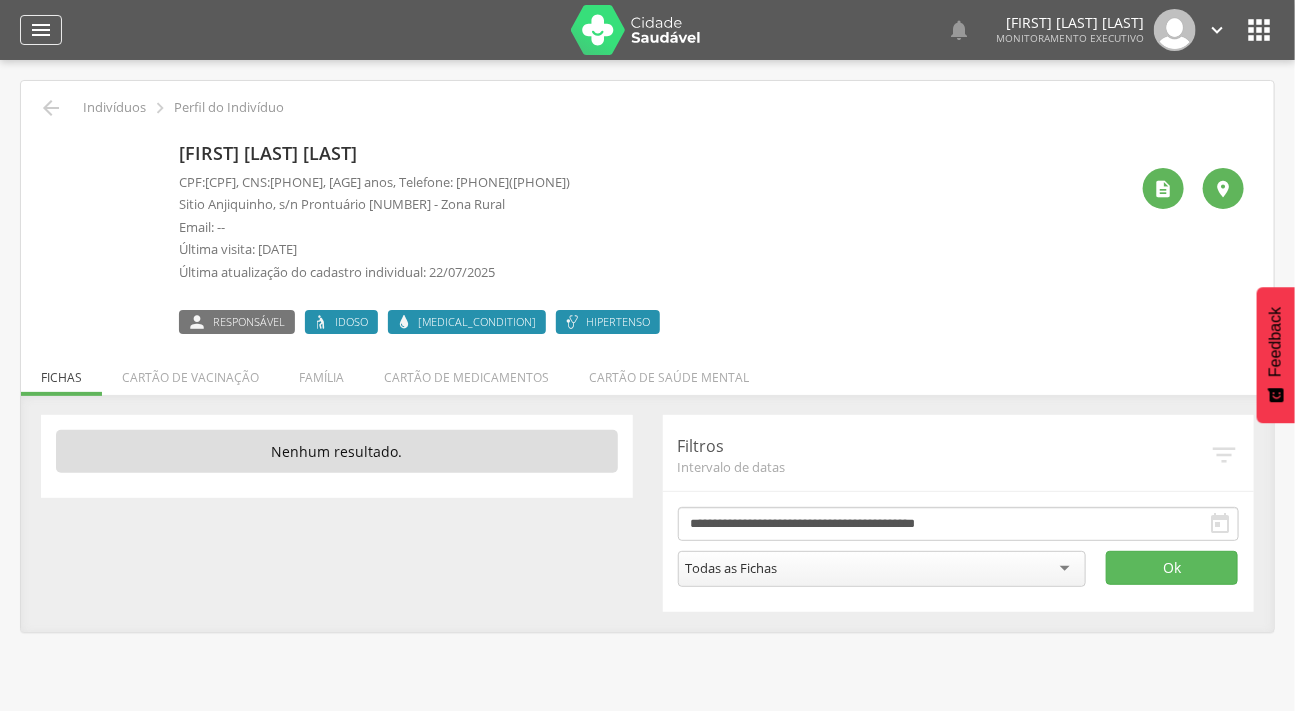 click on "" at bounding box center [41, 30] 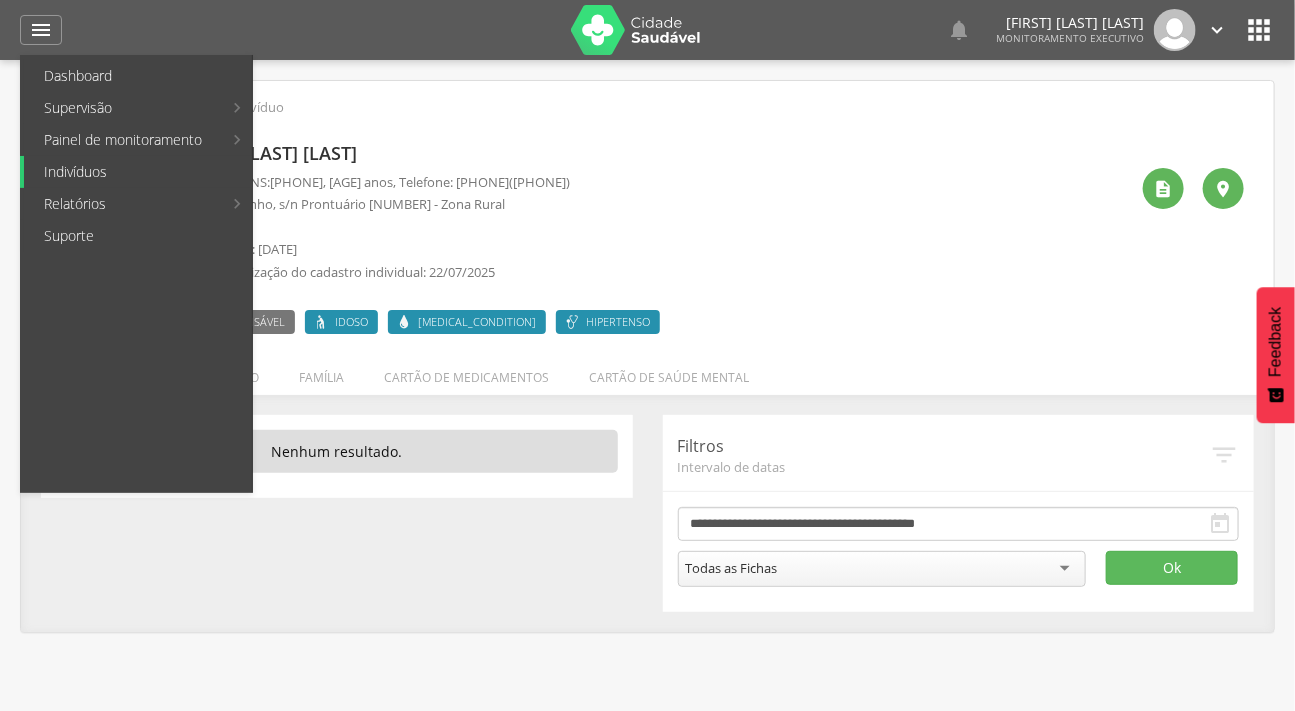 click on "Indivíduos" at bounding box center (138, 172) 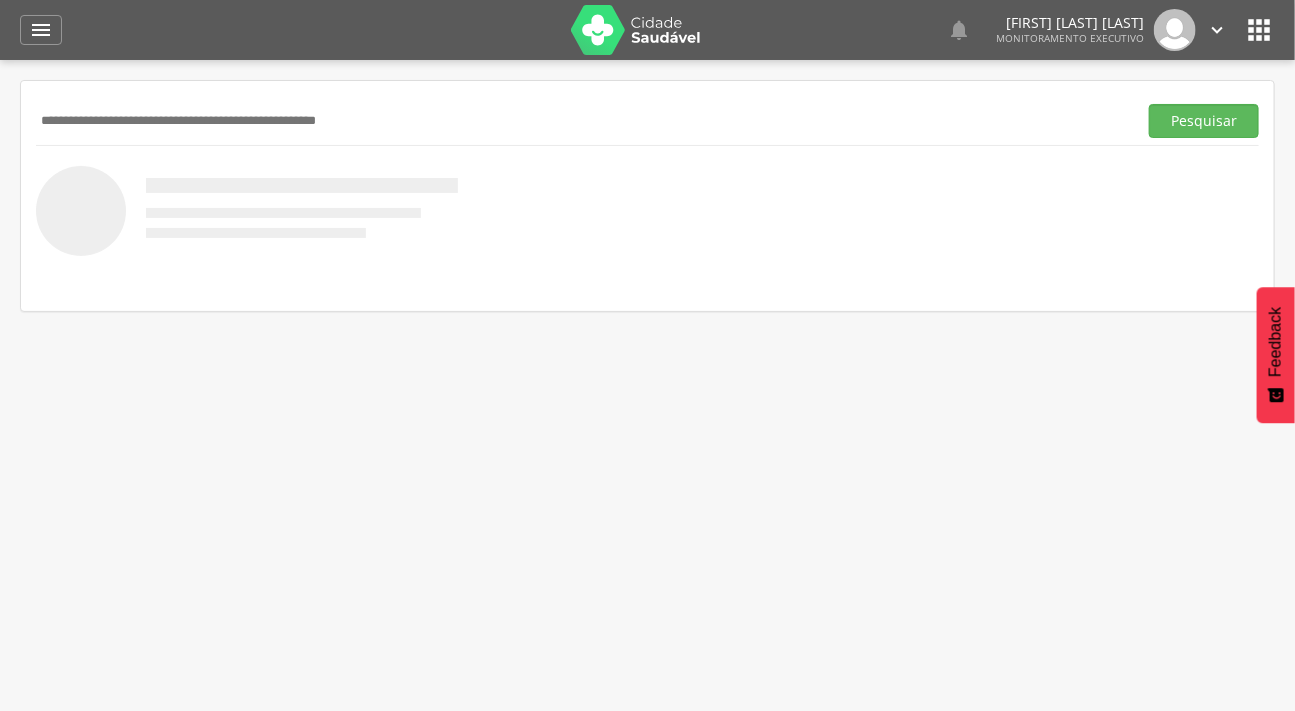 click at bounding box center [582, 121] 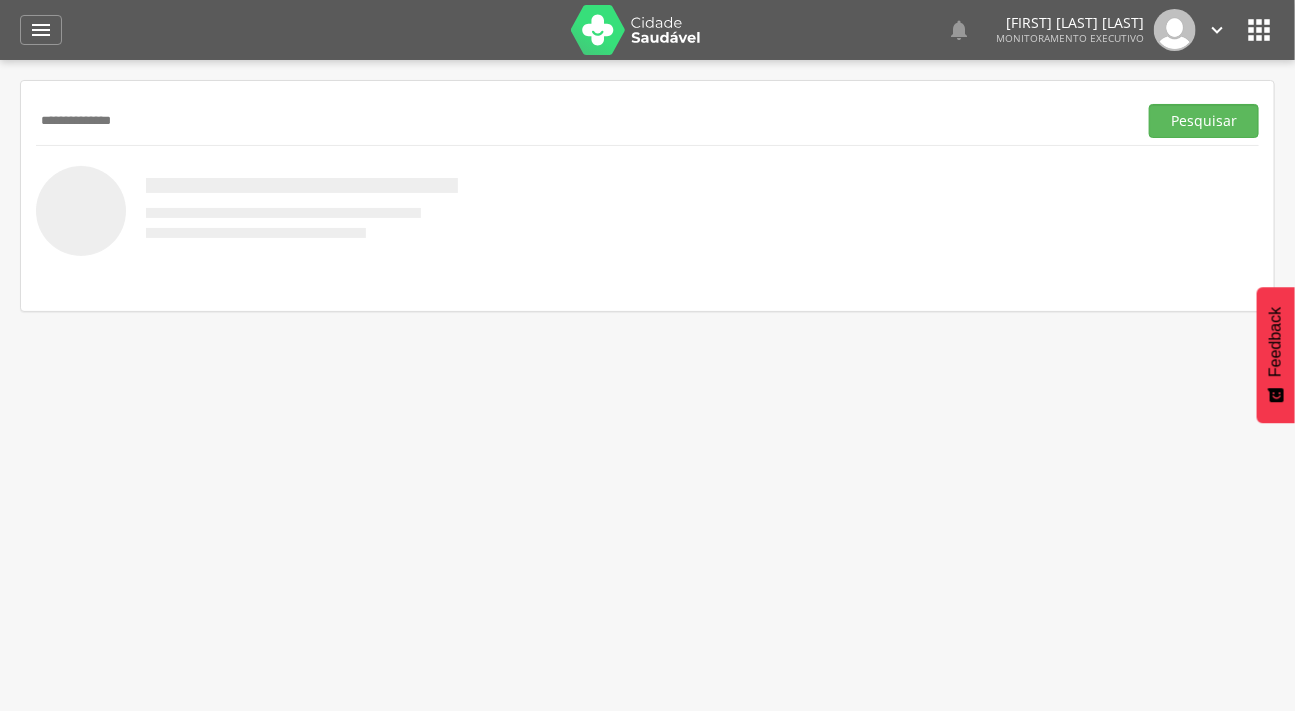 click on "Pesquisar" at bounding box center [1204, 121] 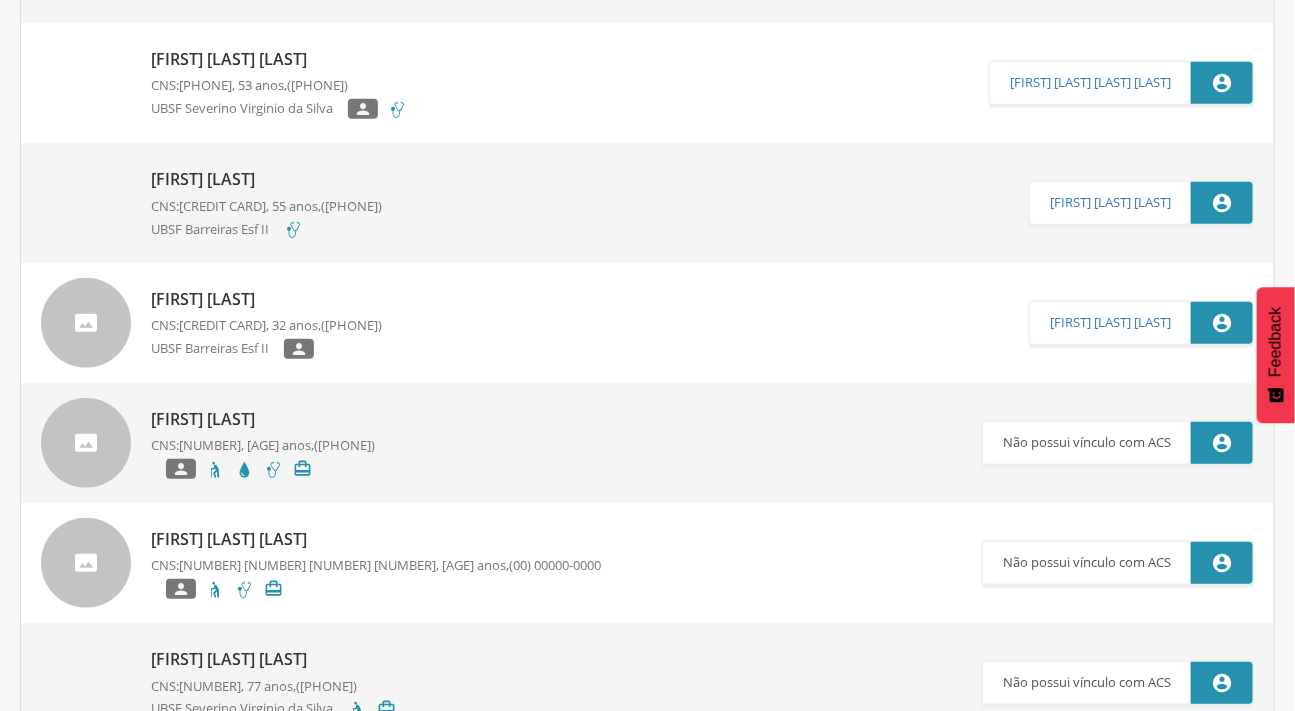 scroll, scrollTop: 0, scrollLeft: 0, axis: both 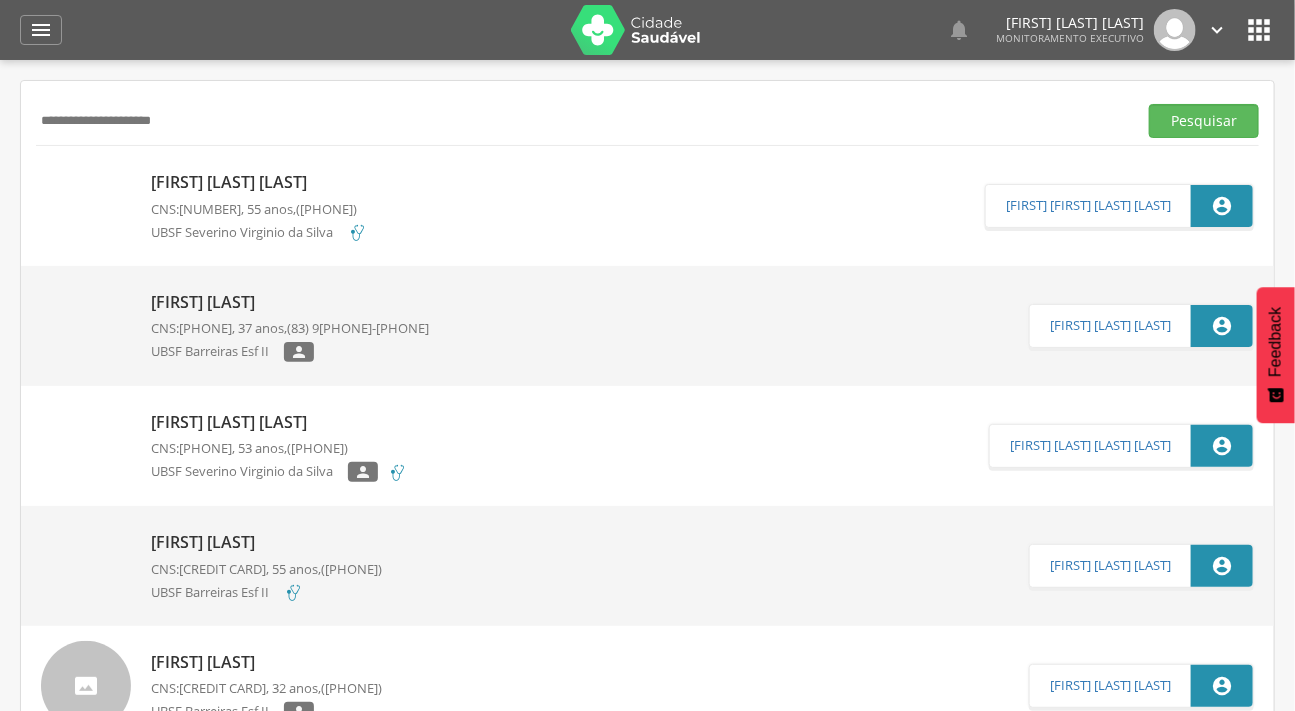 type on "**********" 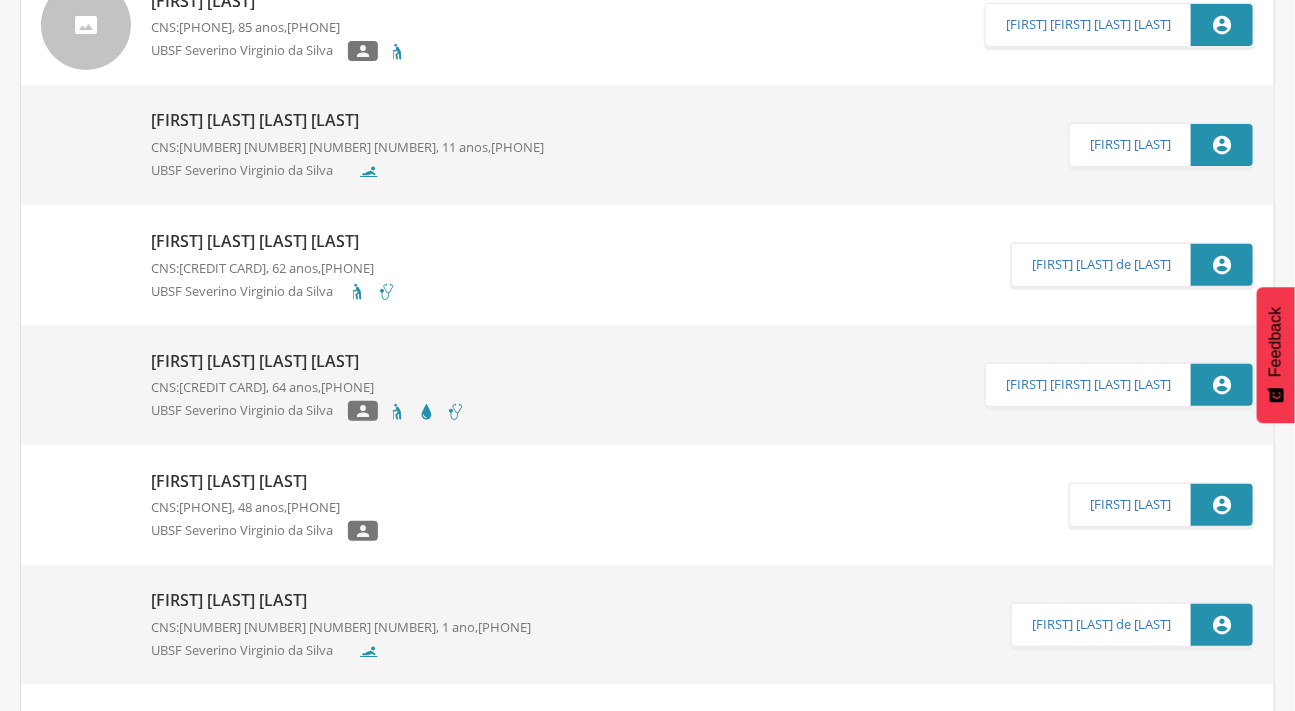 scroll, scrollTop: 272, scrollLeft: 0, axis: vertical 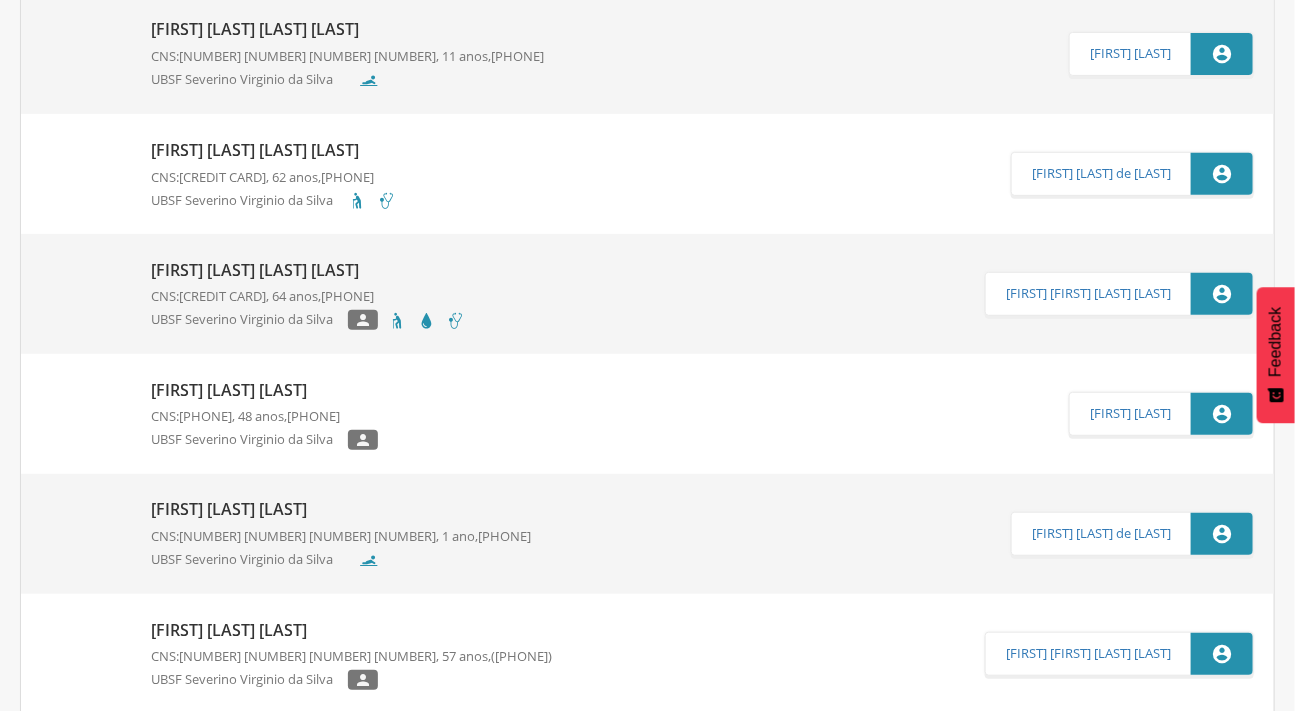 click at bounding box center [41, 260] 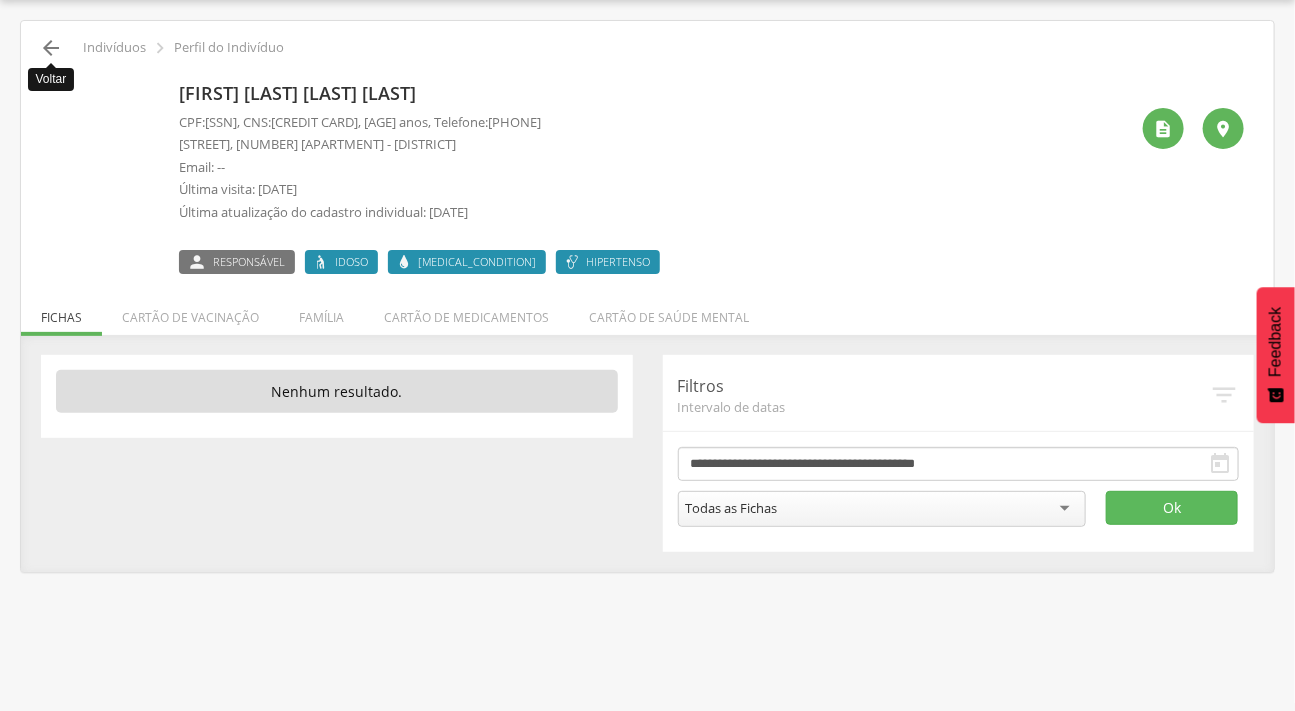 click on "" at bounding box center (51, 48) 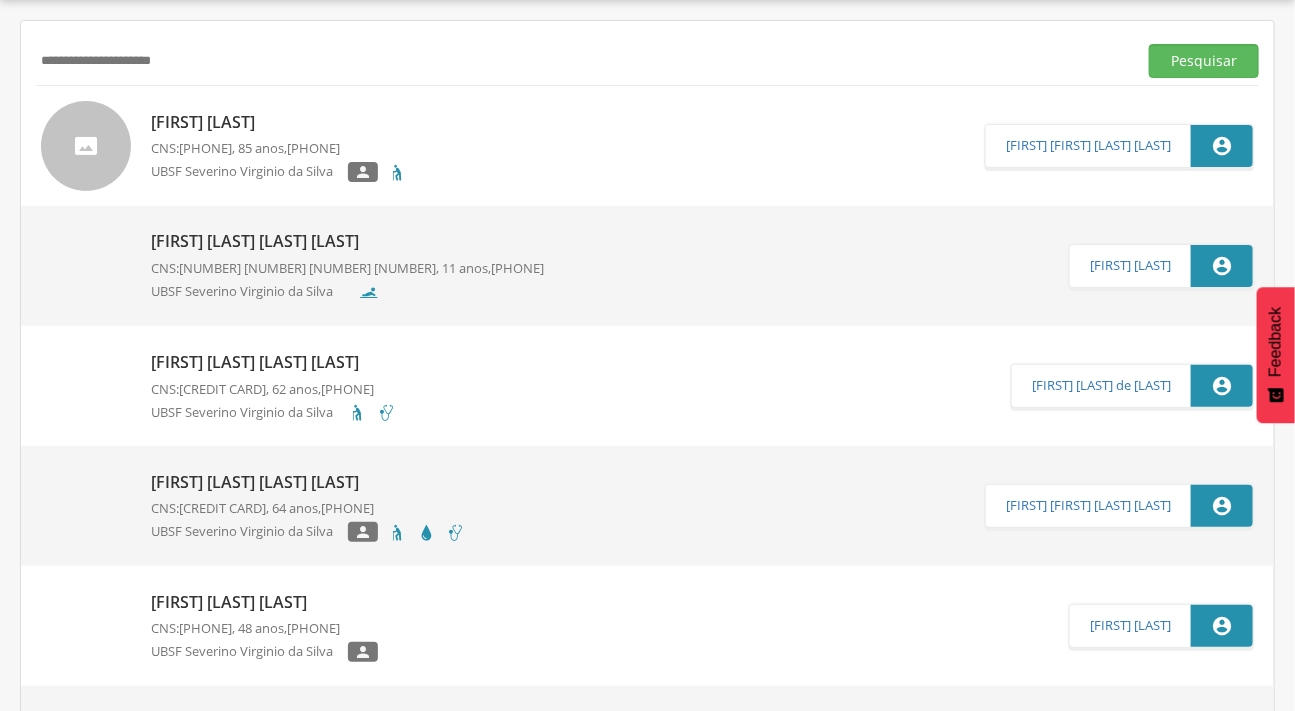 drag, startPoint x: 183, startPoint y: 53, endPoint x: 22, endPoint y: 49, distance: 161.04968 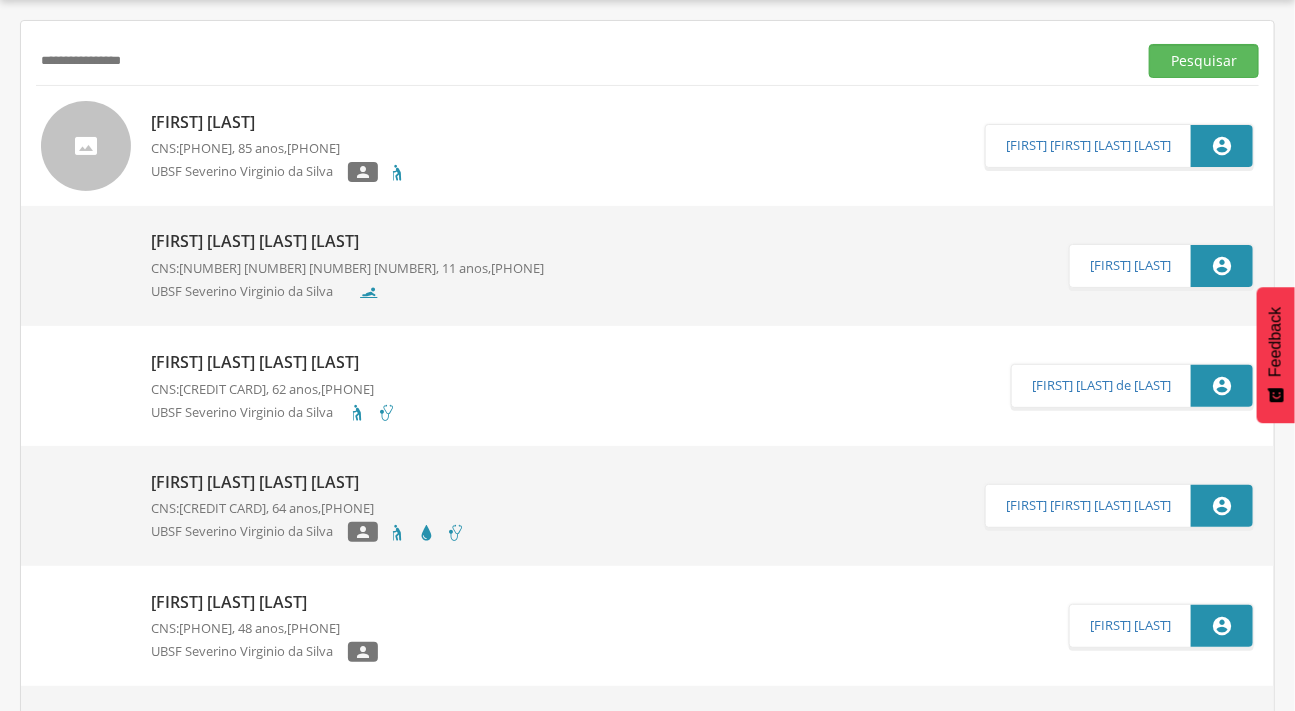 type on "**********" 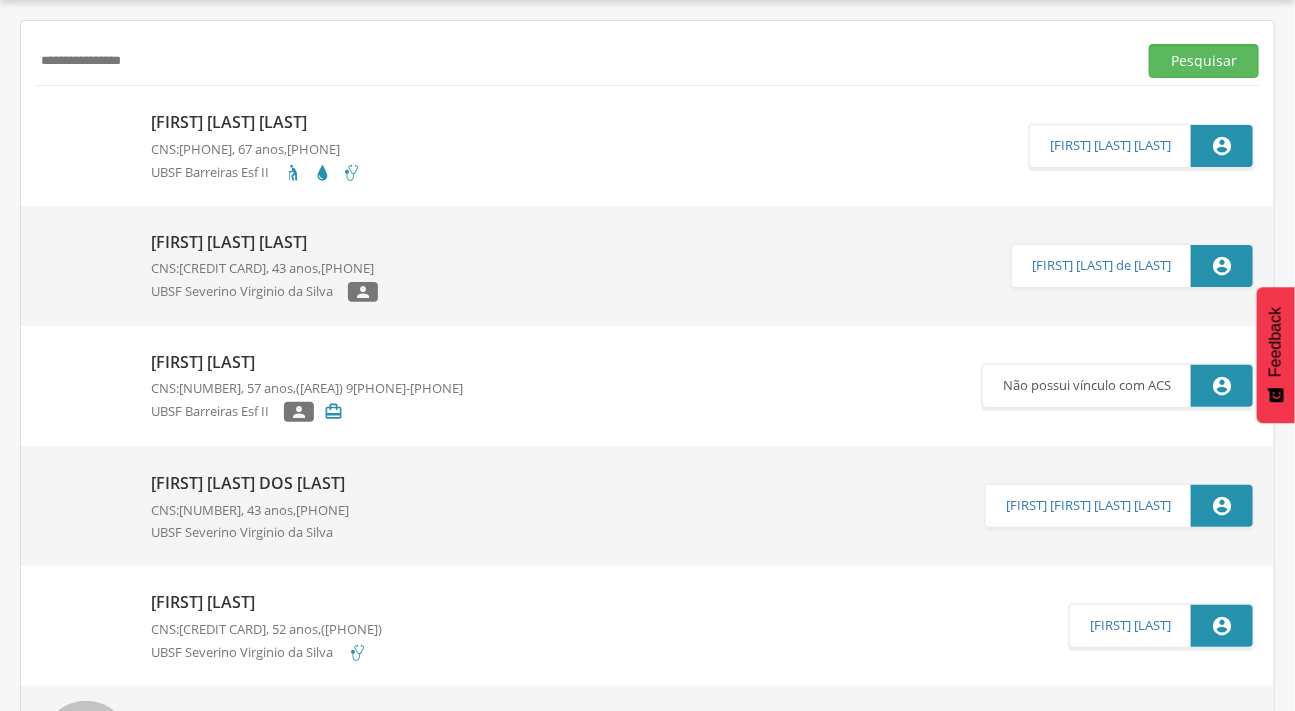 click on "[FIRST] [LAST] [LAST]" at bounding box center [256, 122] 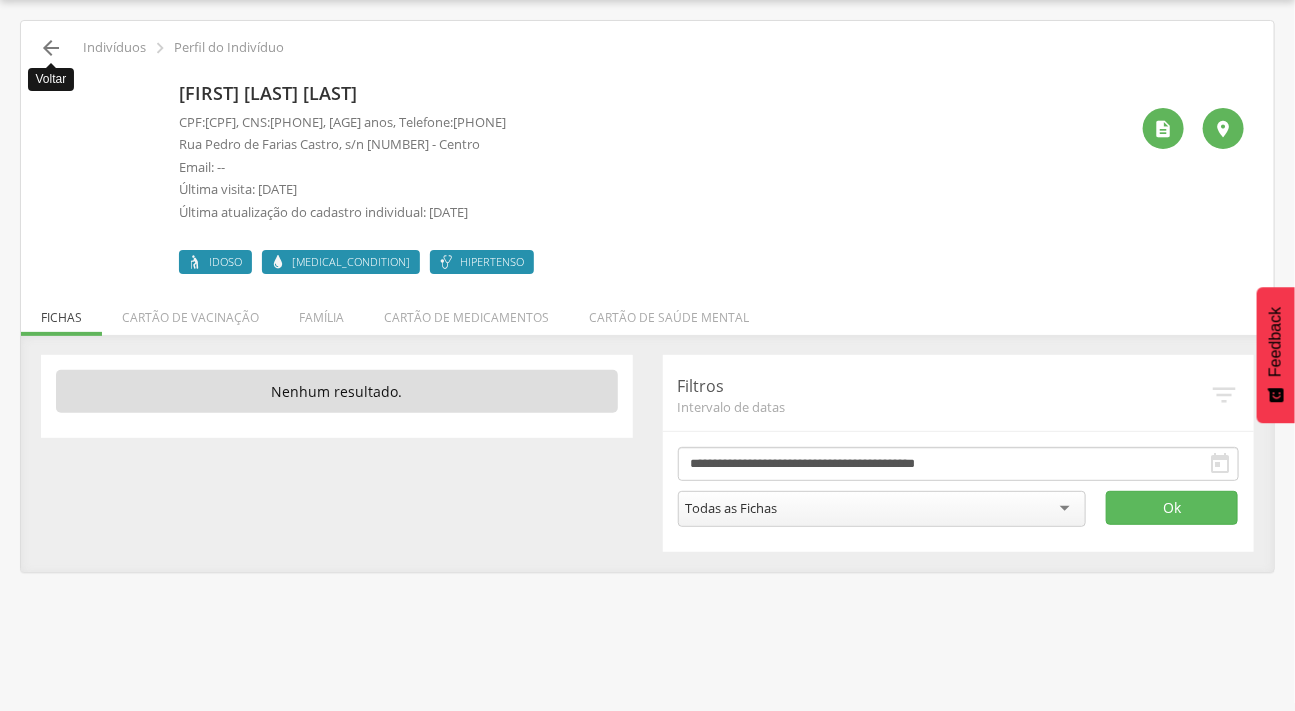 click on "" at bounding box center [51, 48] 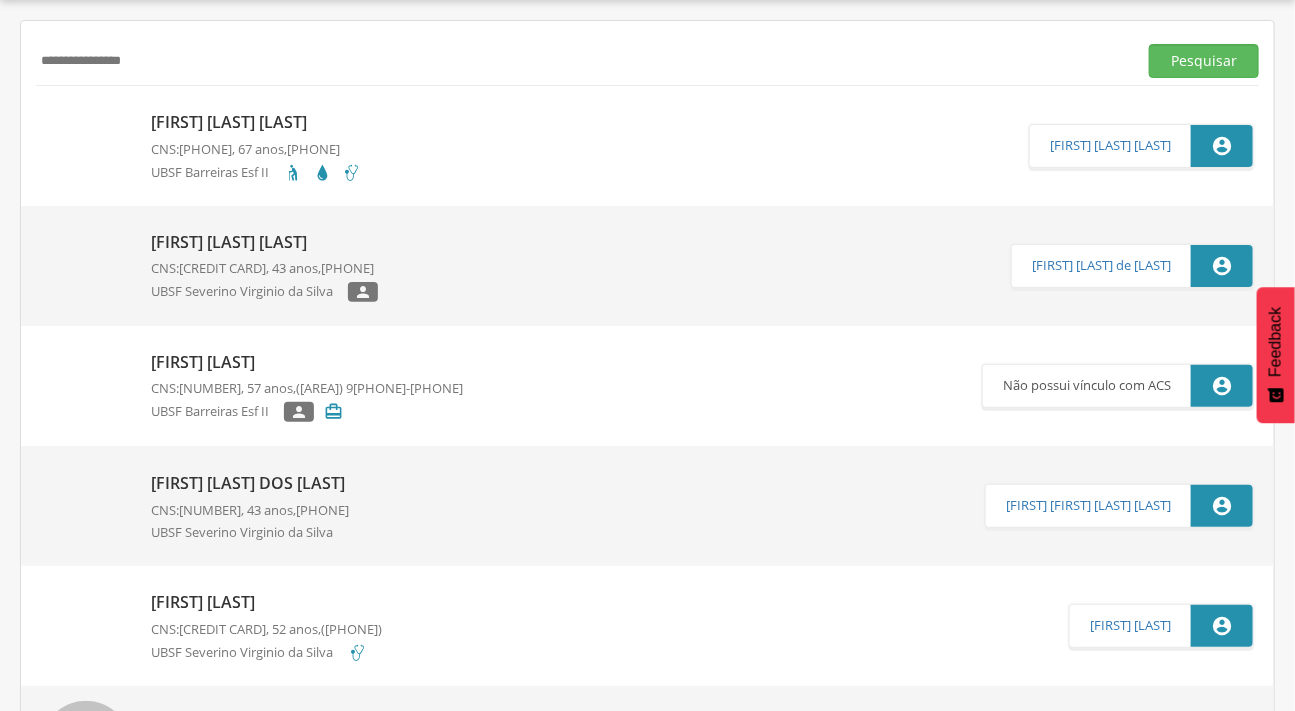 drag, startPoint x: 163, startPoint y: 54, endPoint x: 0, endPoint y: 69, distance: 163.68874 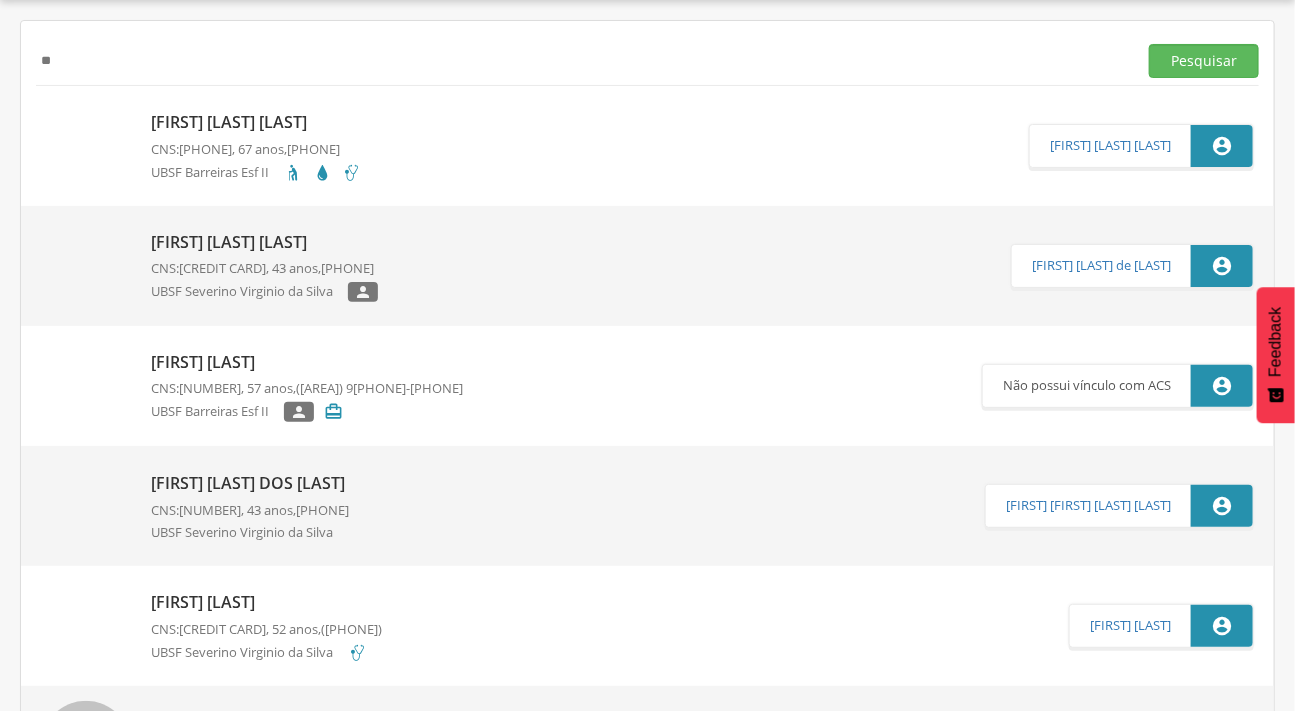 type on "*" 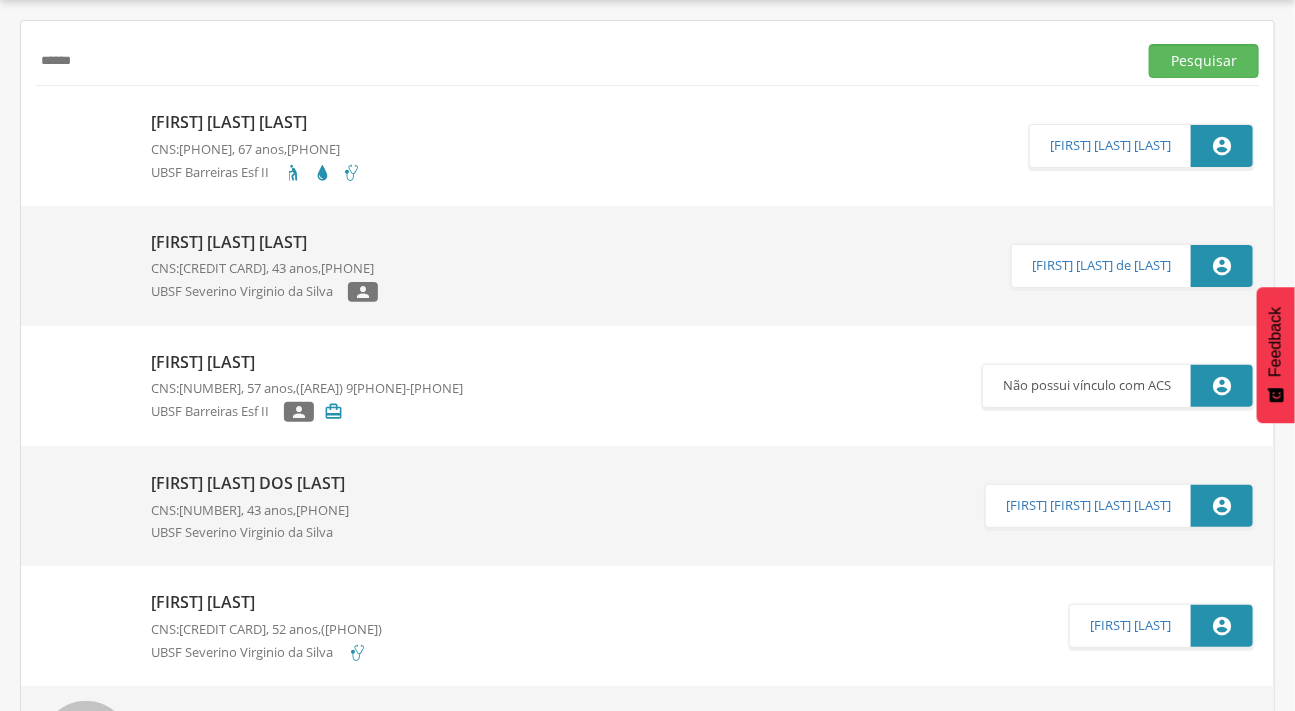 click on "Pesquisar" at bounding box center (1204, 61) 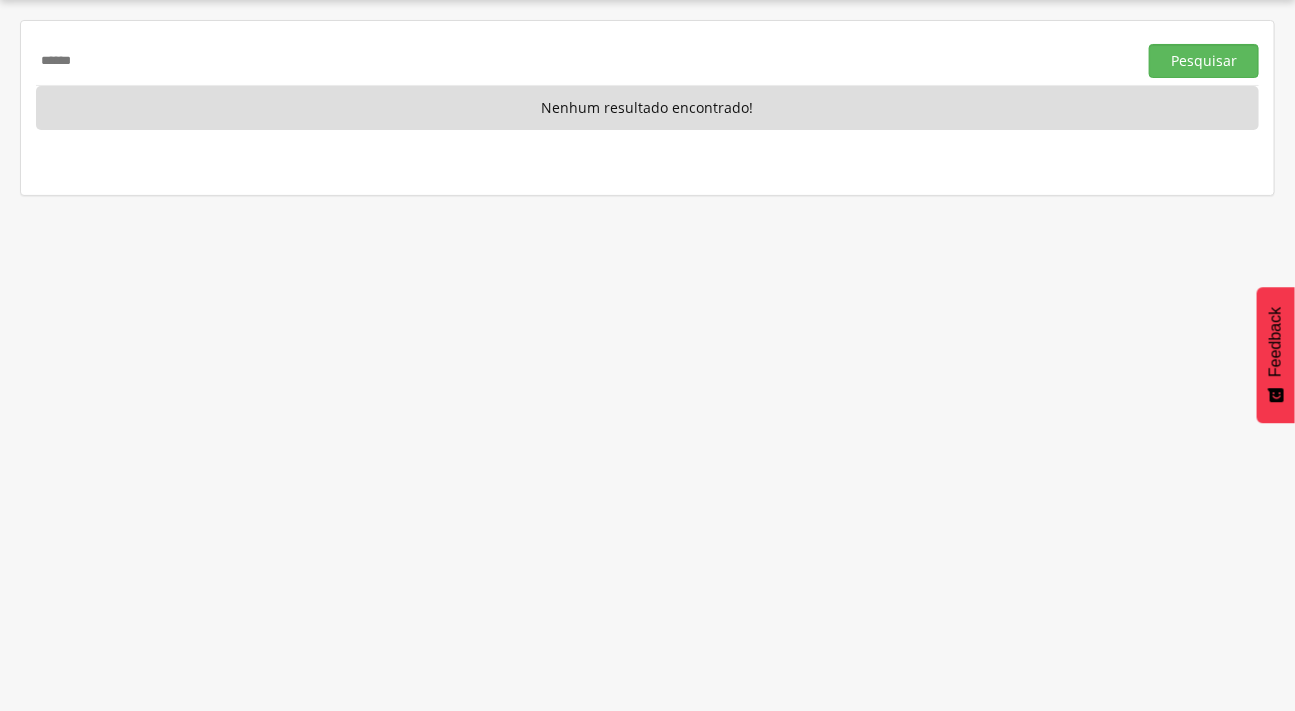 click on "Pesquisar" at bounding box center (1204, 61) 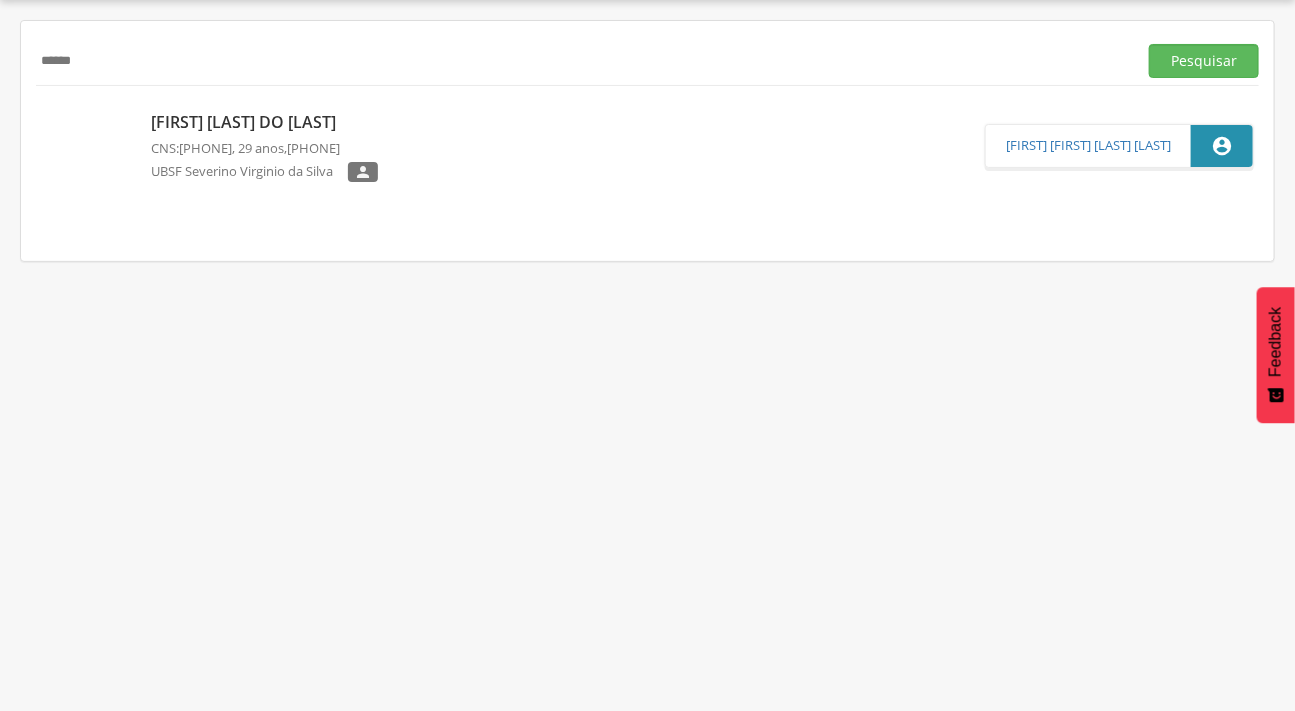 click on "*****" at bounding box center (582, 61) 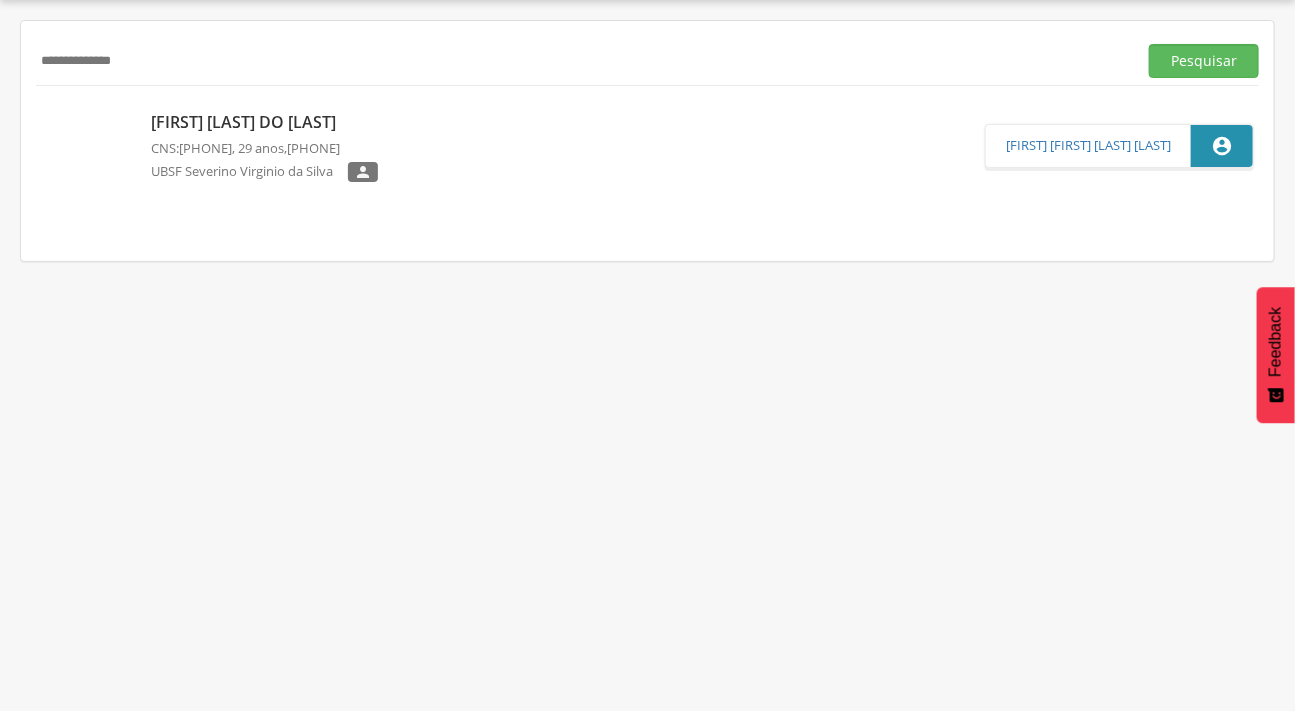 click on "Pesquisar" at bounding box center (1204, 61) 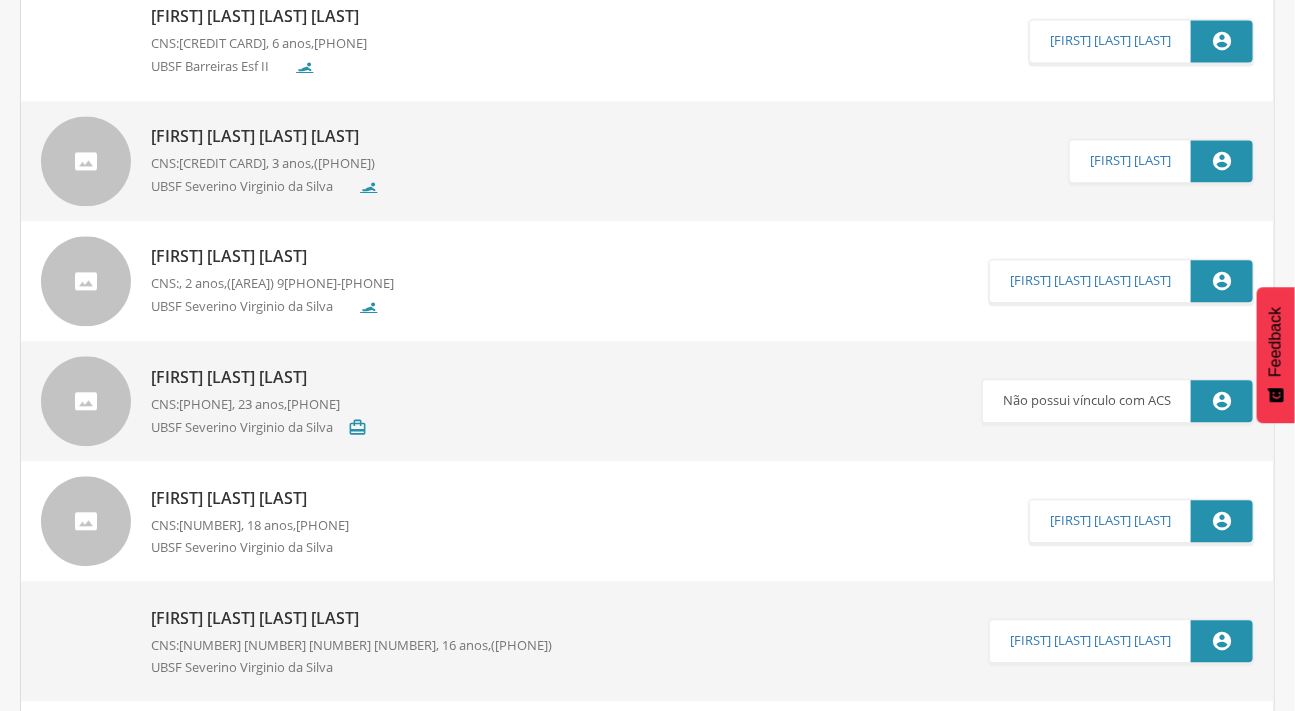 scroll, scrollTop: 1514, scrollLeft: 0, axis: vertical 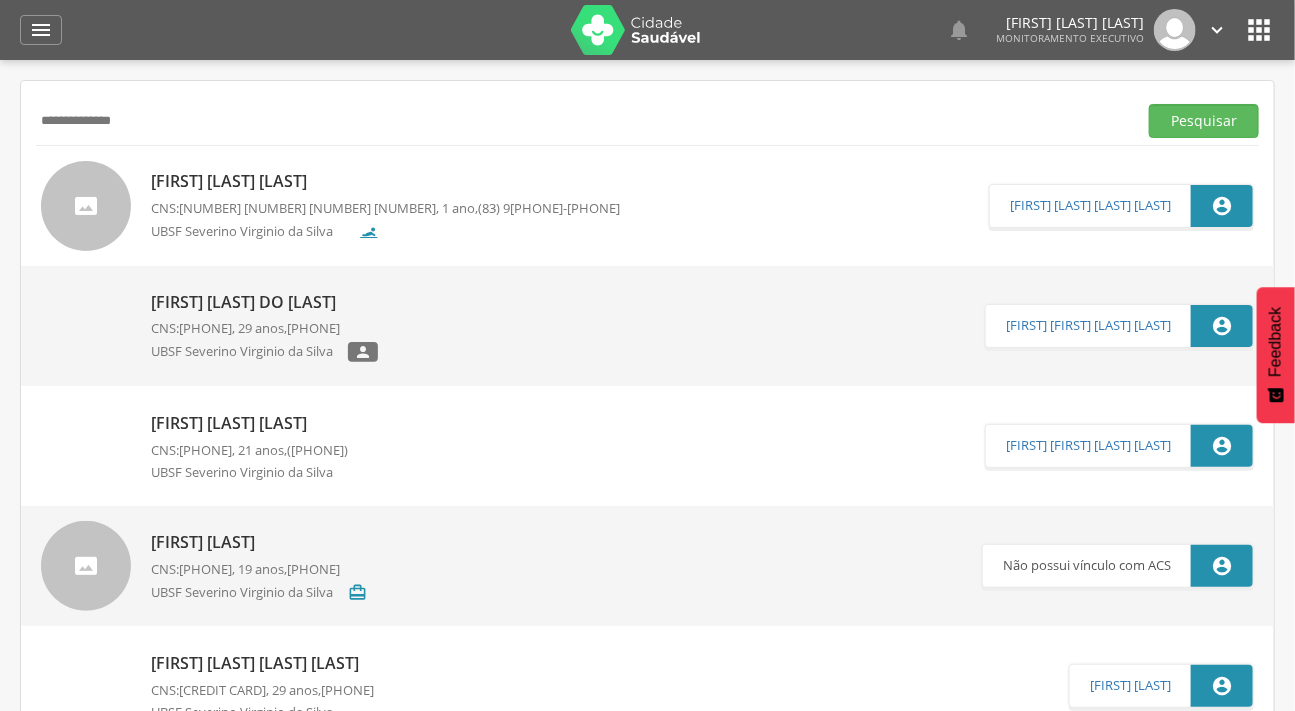 click on "**********" at bounding box center (582, 121) 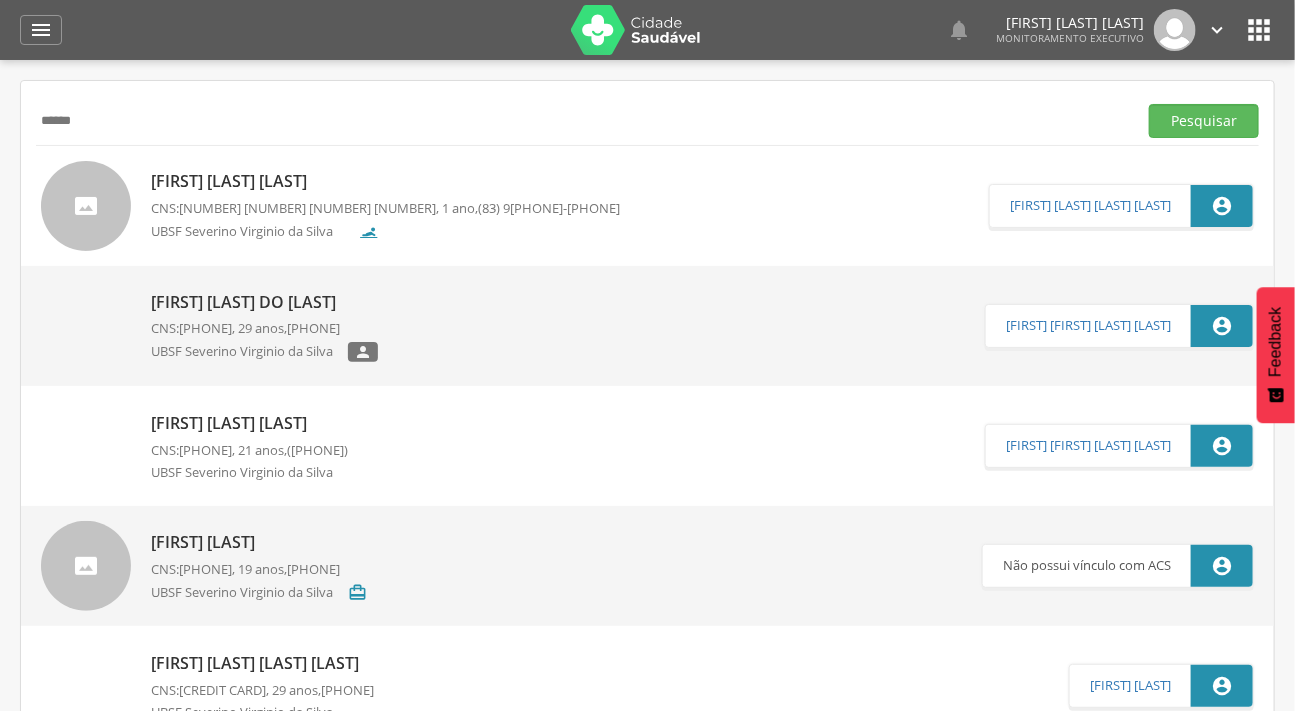 type on "*****" 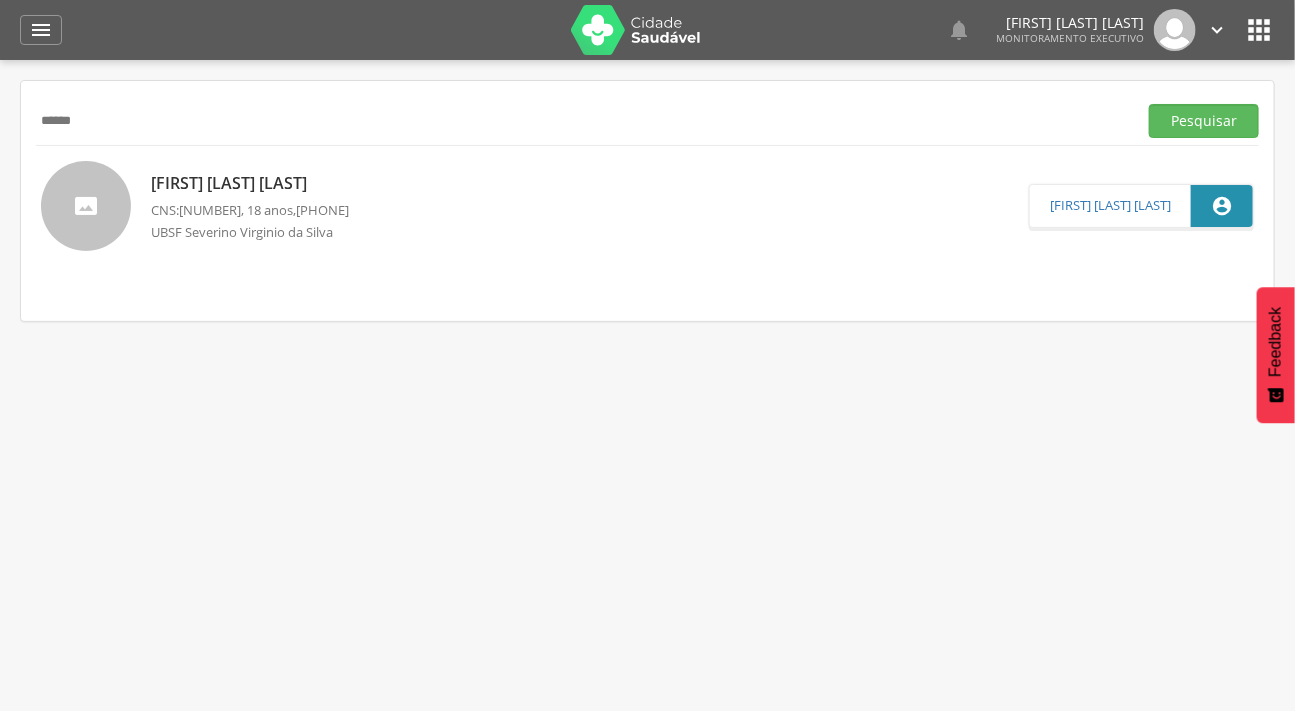 click at bounding box center (86, 206) 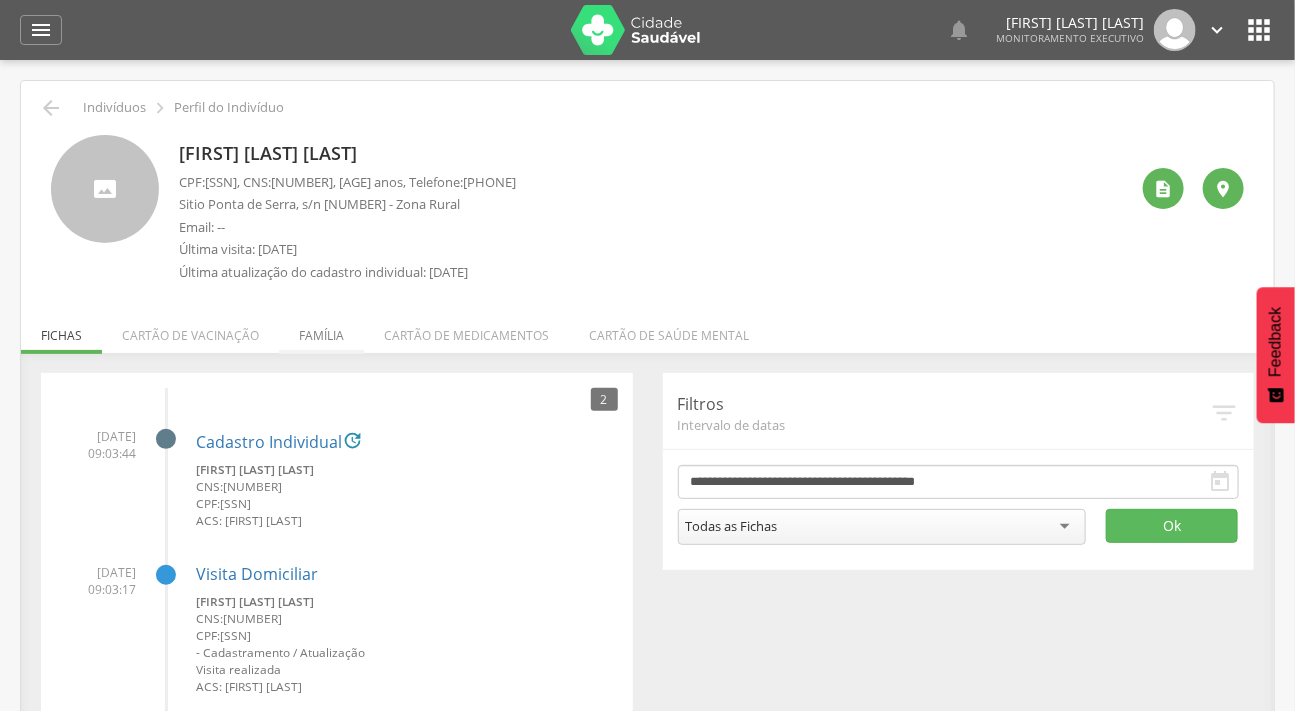 click on "Família" at bounding box center [321, 330] 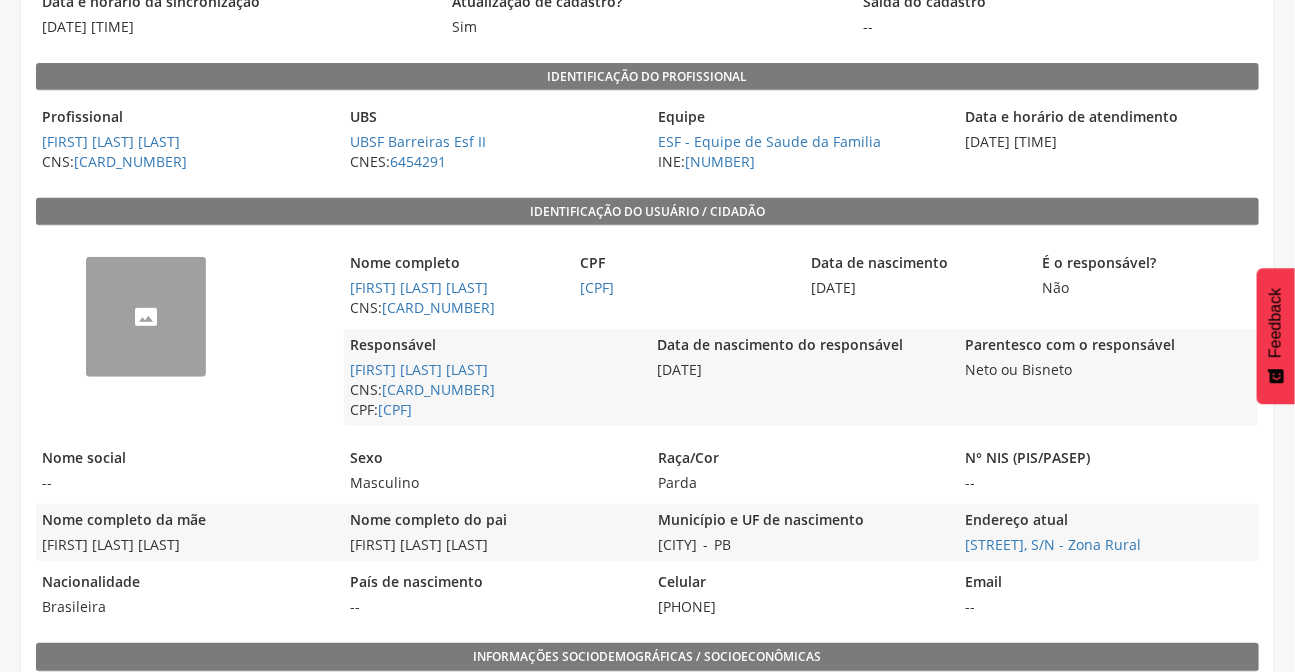 scroll, scrollTop: 0, scrollLeft: 0, axis: both 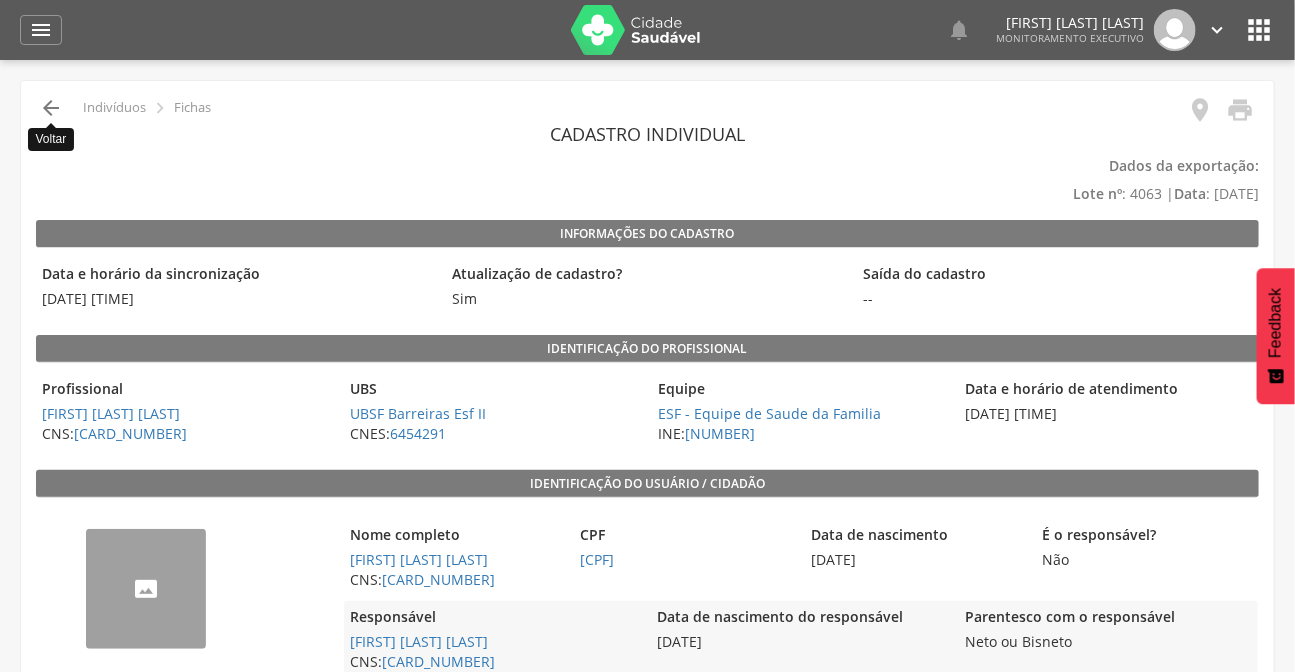 click on "" at bounding box center (51, 108) 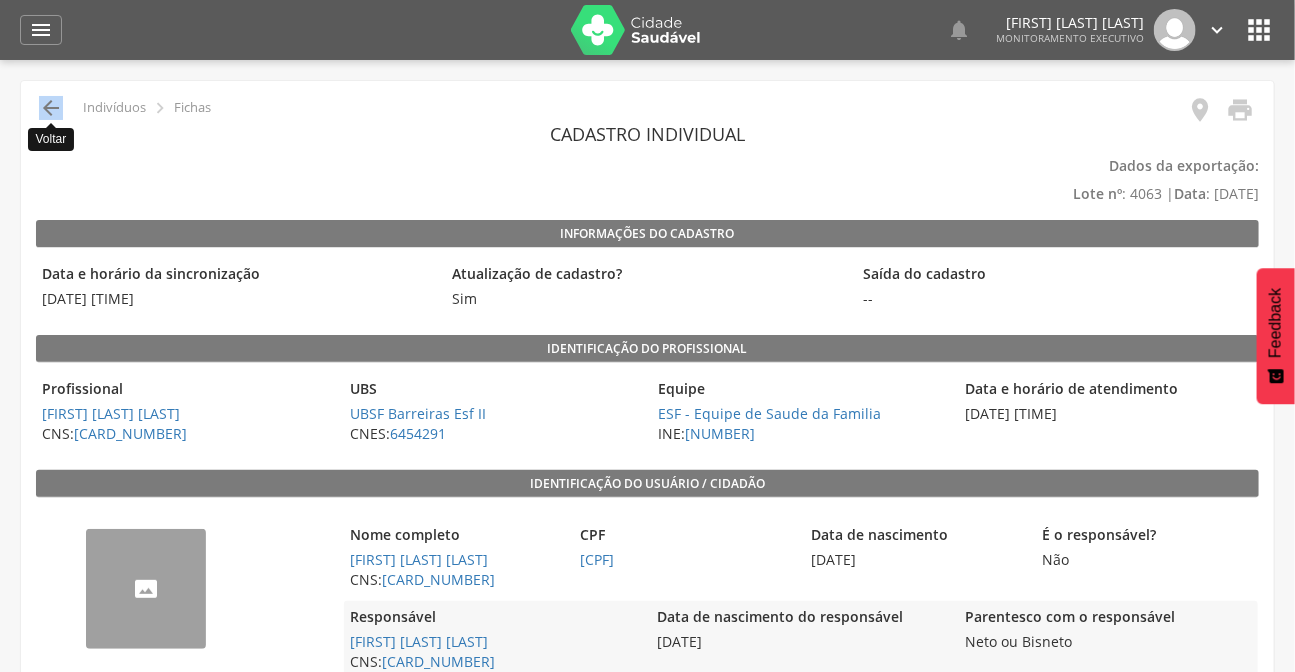 click on "" at bounding box center (51, 108) 